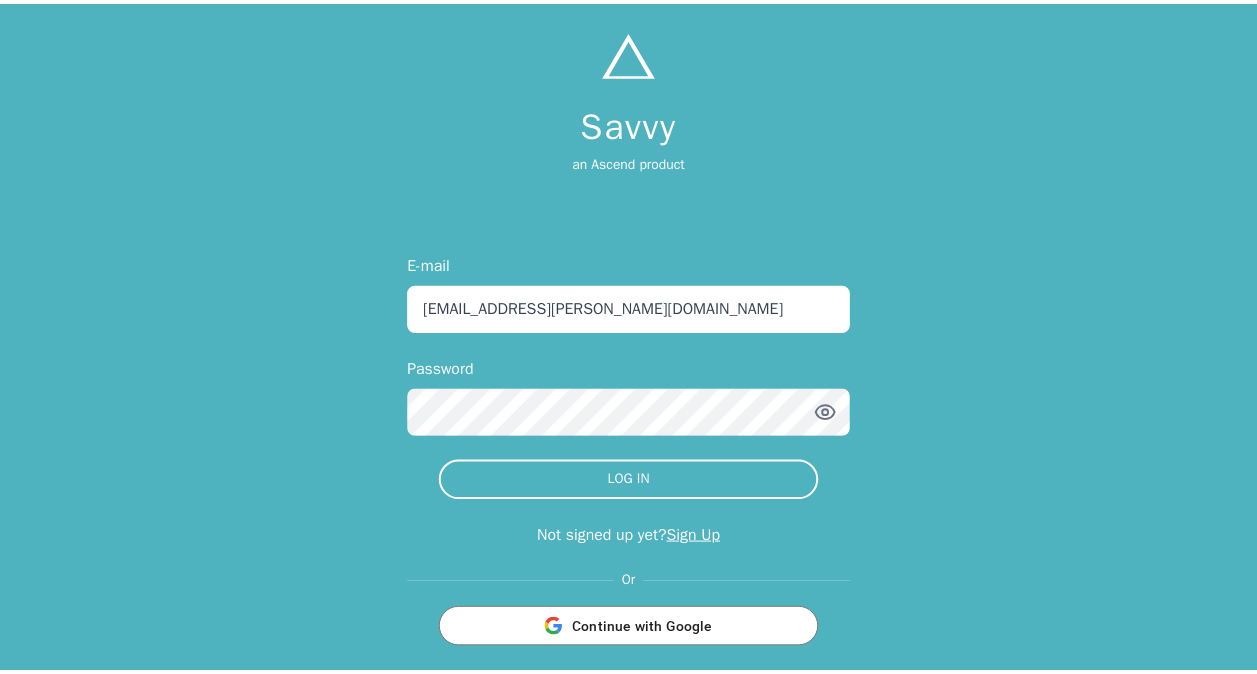 scroll, scrollTop: 0, scrollLeft: 0, axis: both 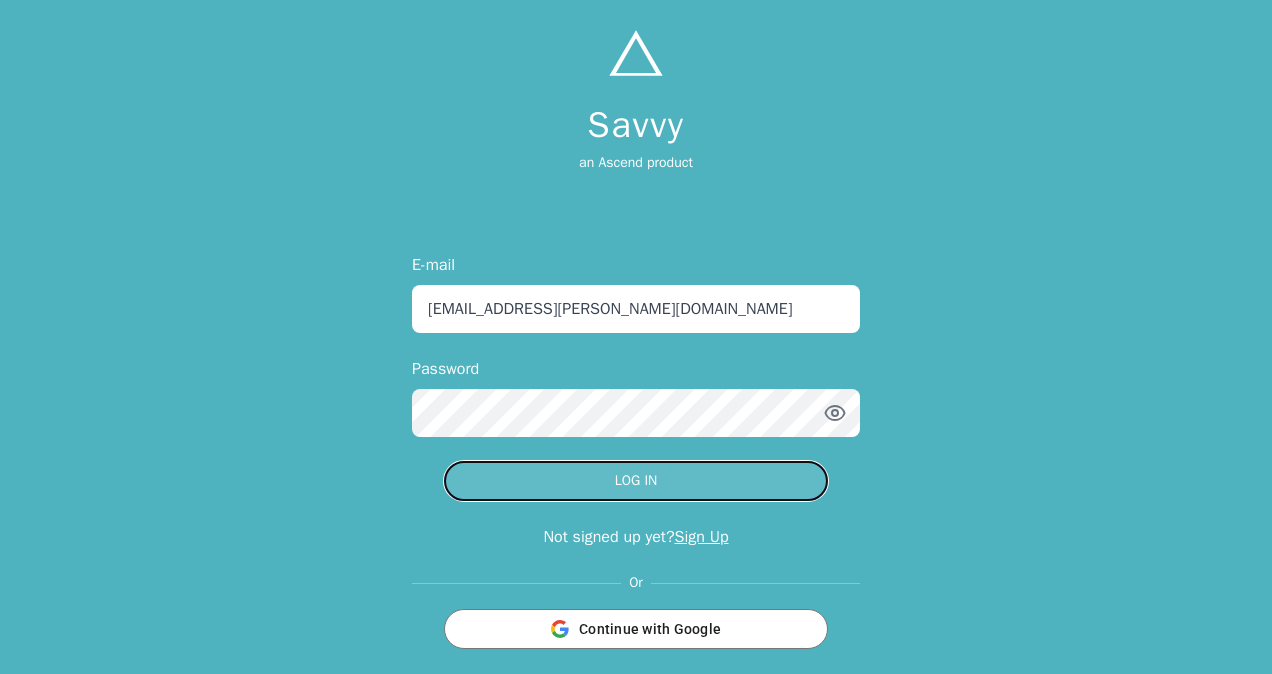 click on "LOG IN" at bounding box center [636, 481] 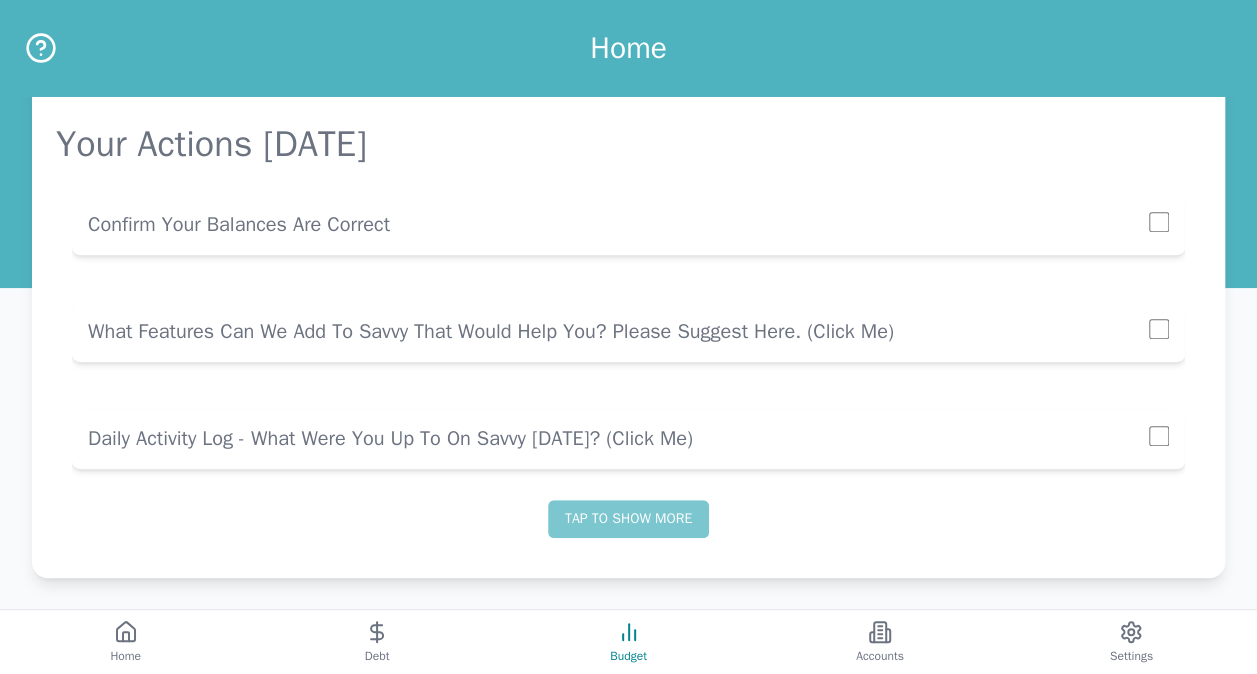 scroll, scrollTop: 291, scrollLeft: 0, axis: vertical 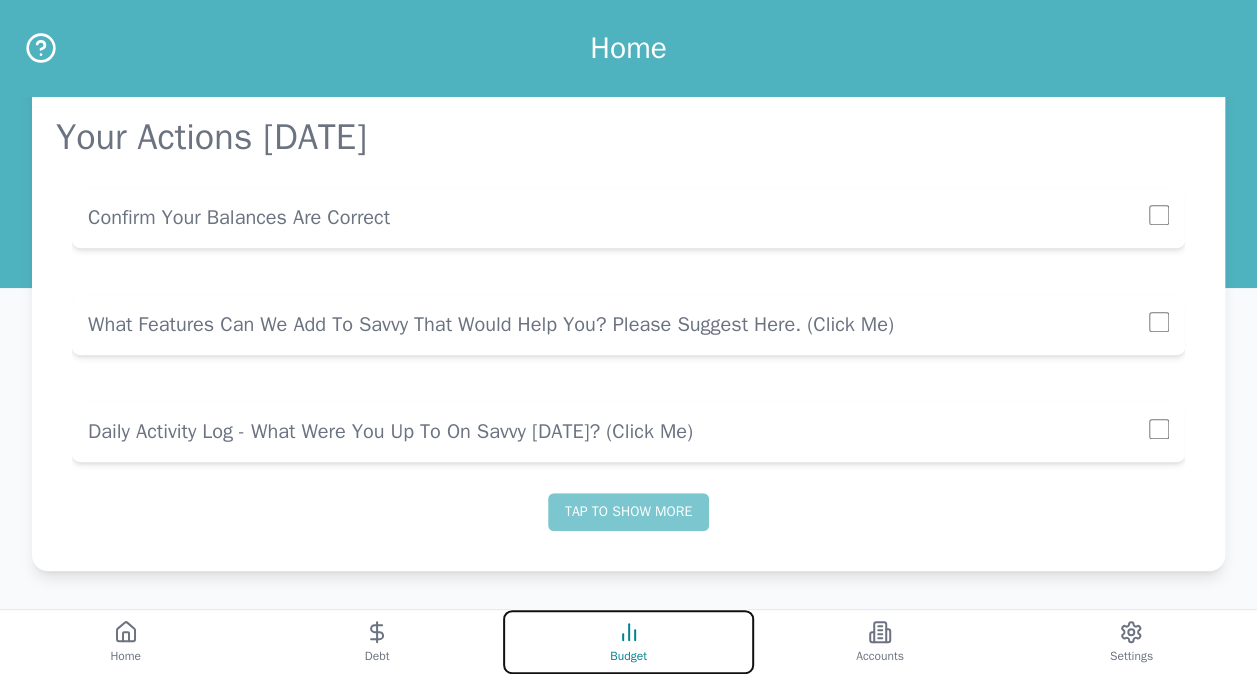 click 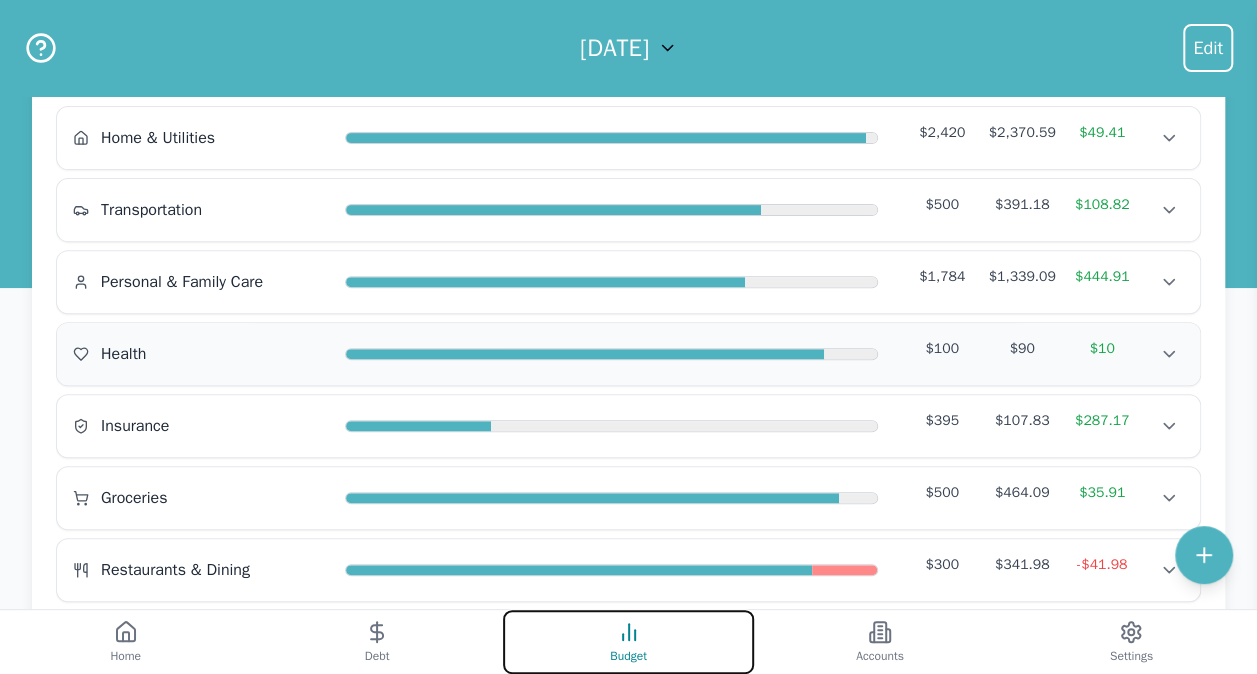 scroll, scrollTop: 91, scrollLeft: 0, axis: vertical 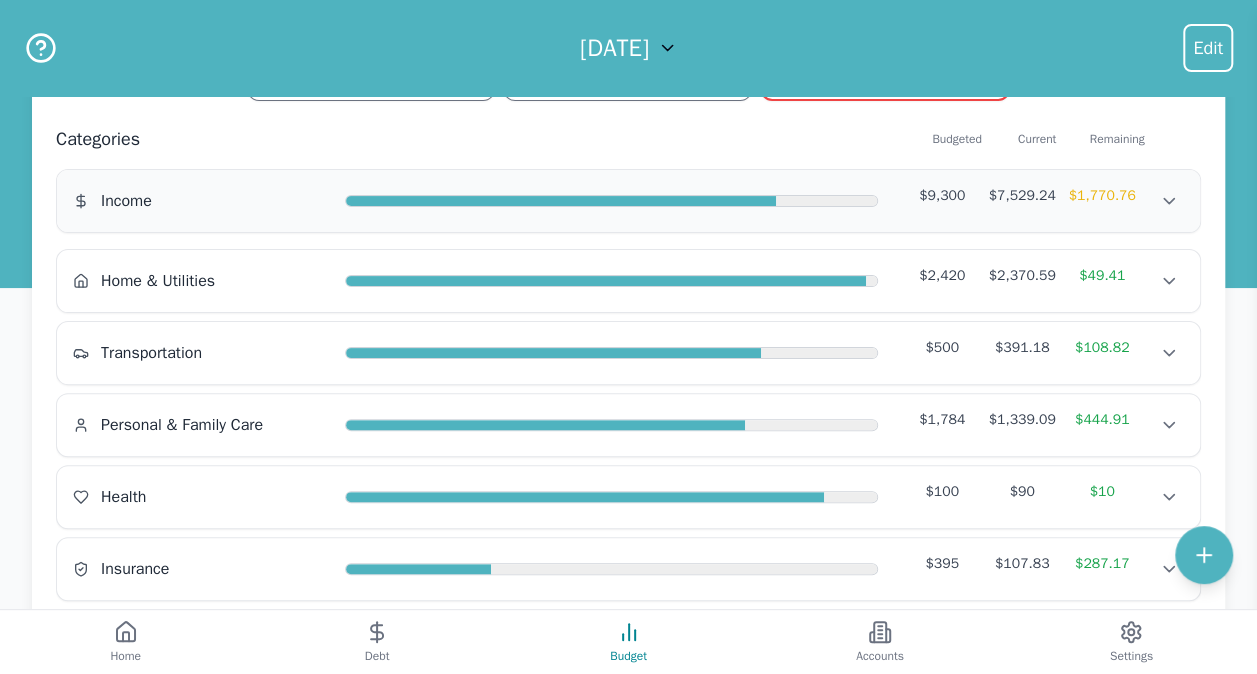 click on "$1,770.76" at bounding box center (1102, 196) 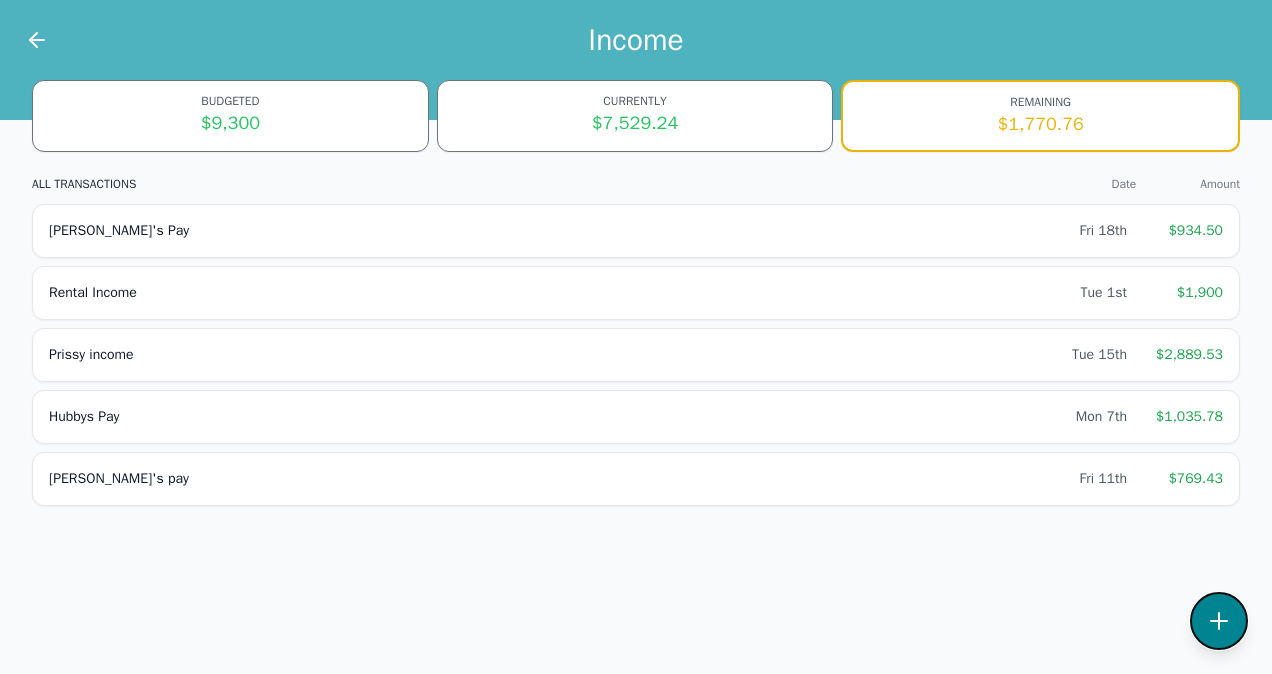 click 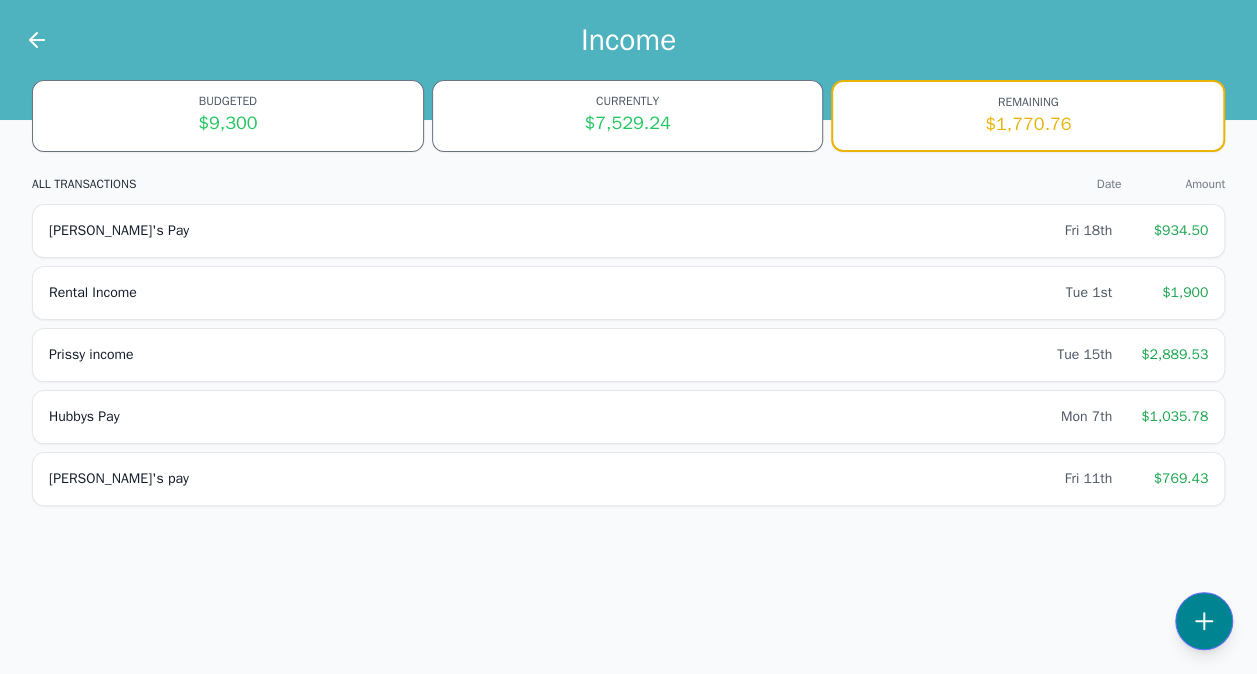 select on "Income" 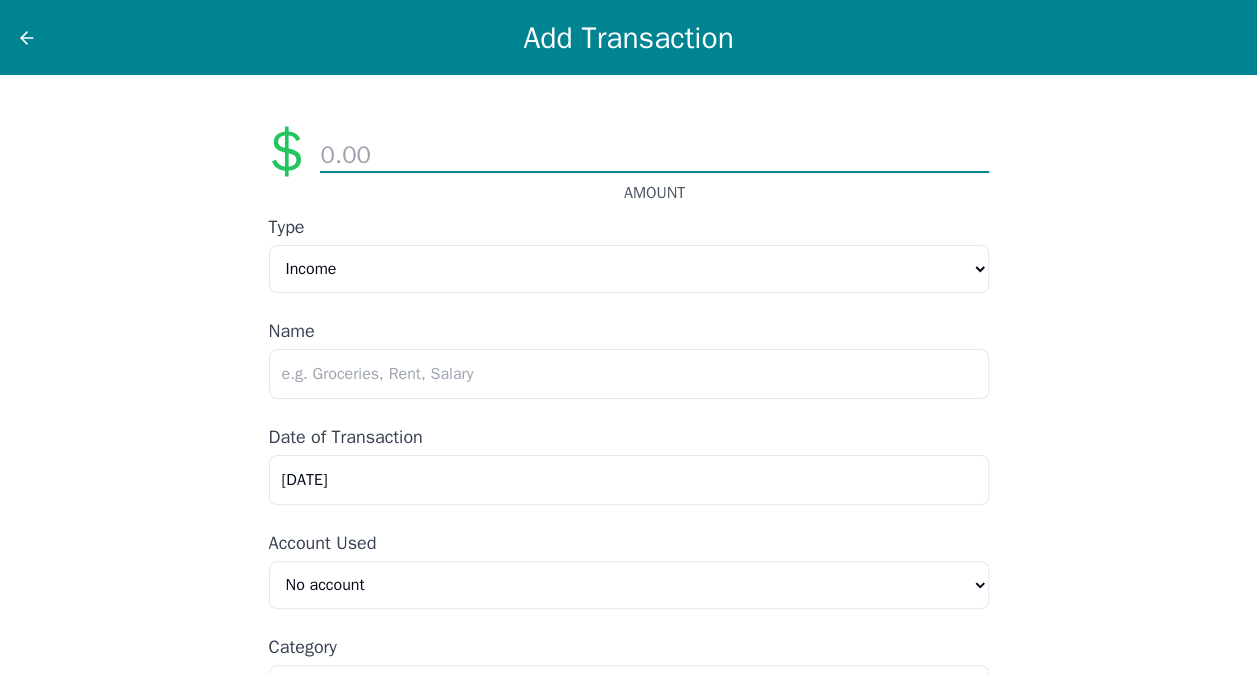 click at bounding box center (654, 156) 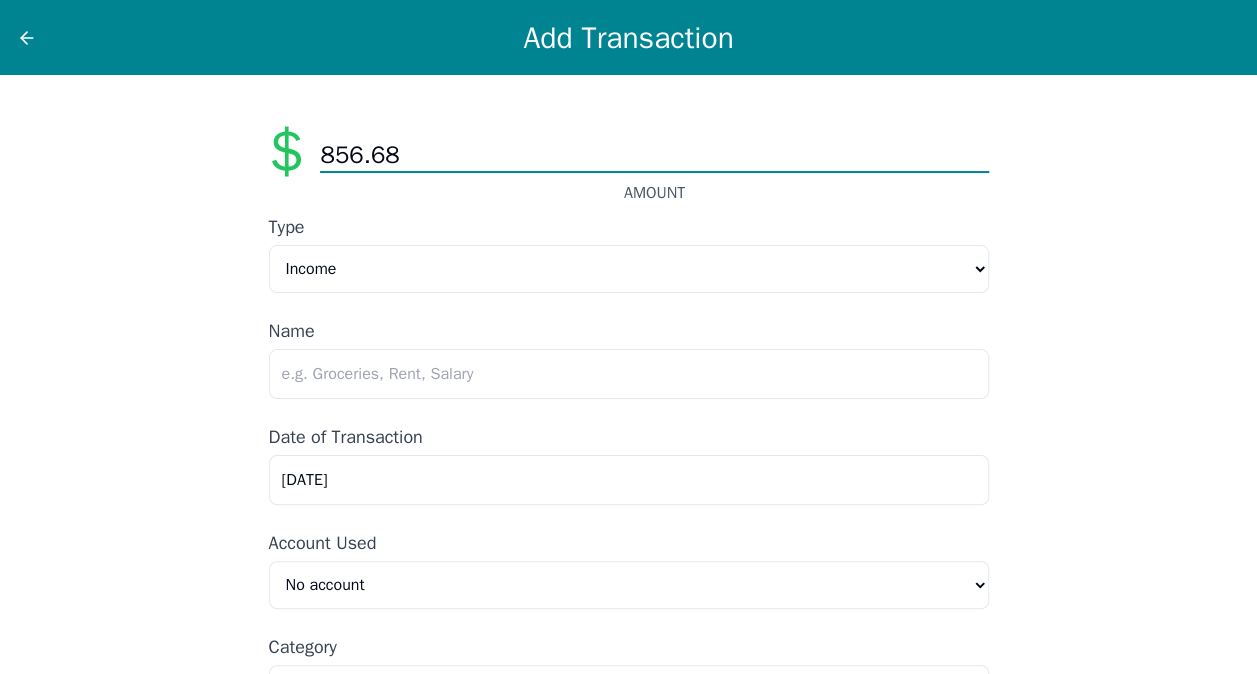 type on "856.68" 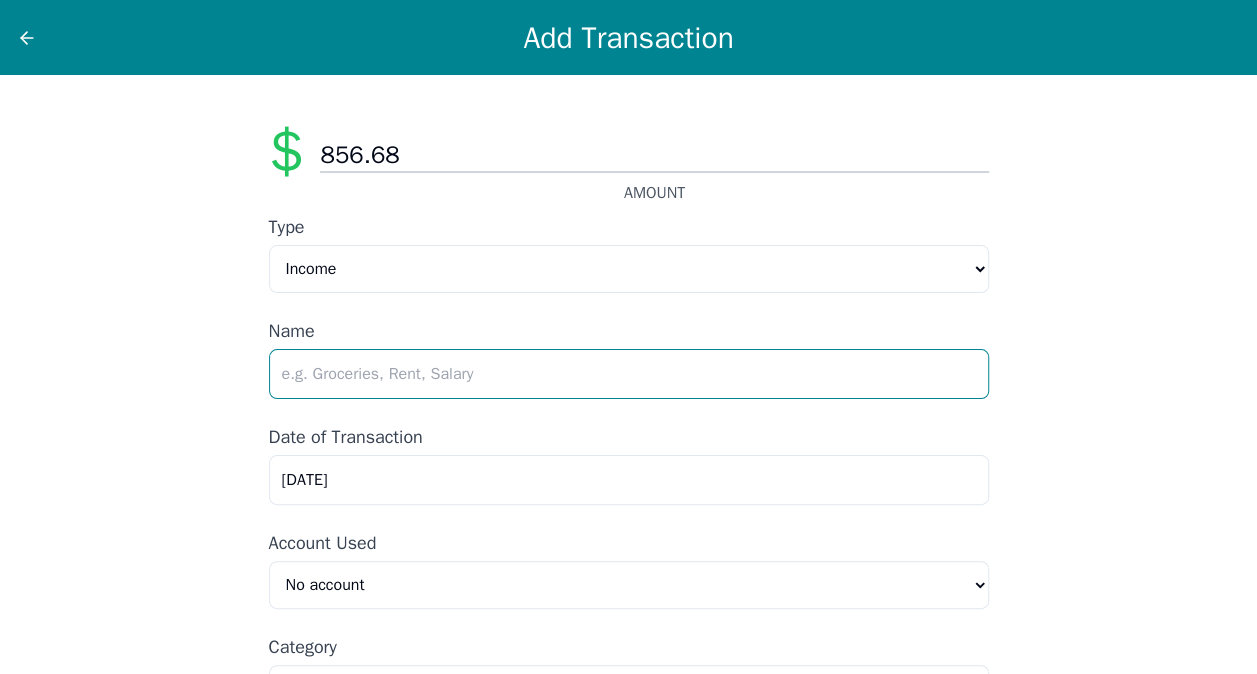 click at bounding box center (629, 374) 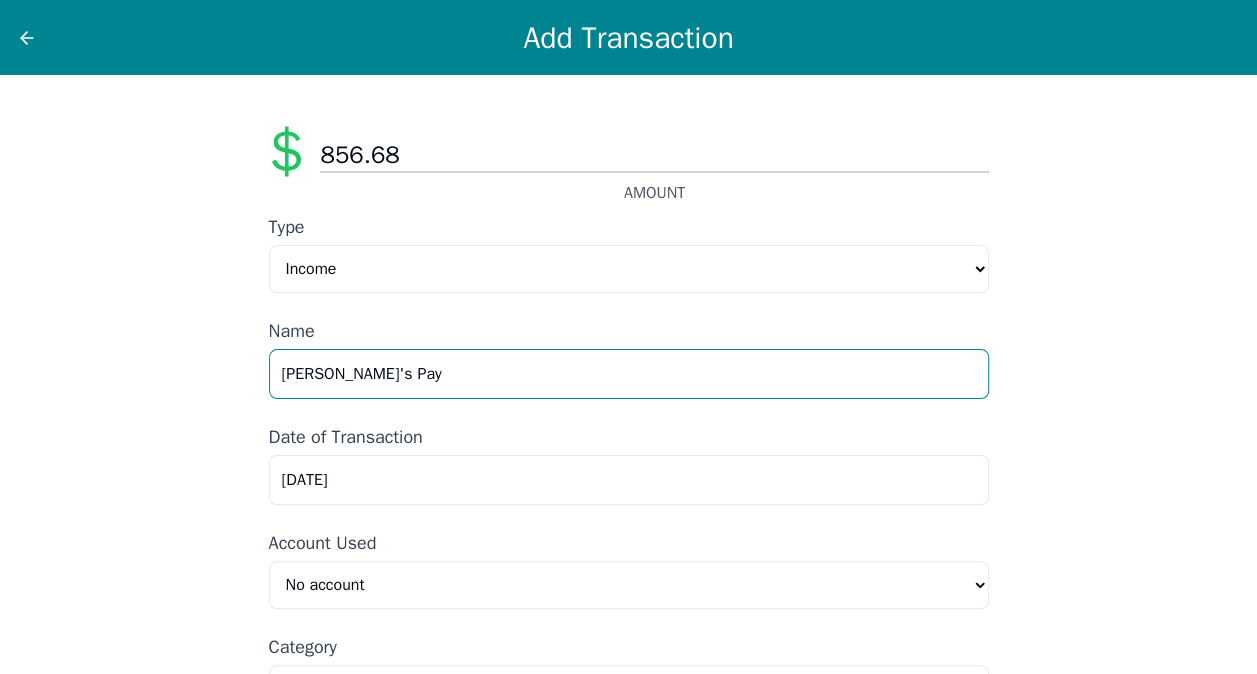 type on "[PERSON_NAME]'s Pay" 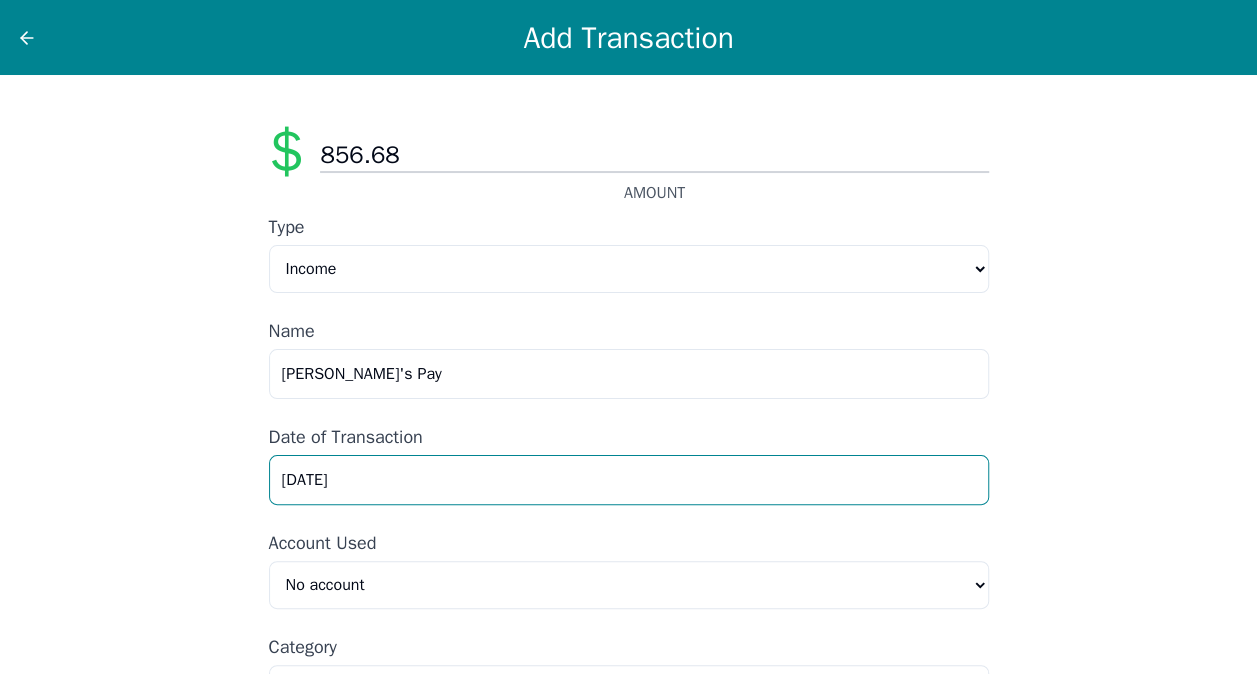 drag, startPoint x: 404, startPoint y: 490, endPoint x: 222, endPoint y: 484, distance: 182.09888 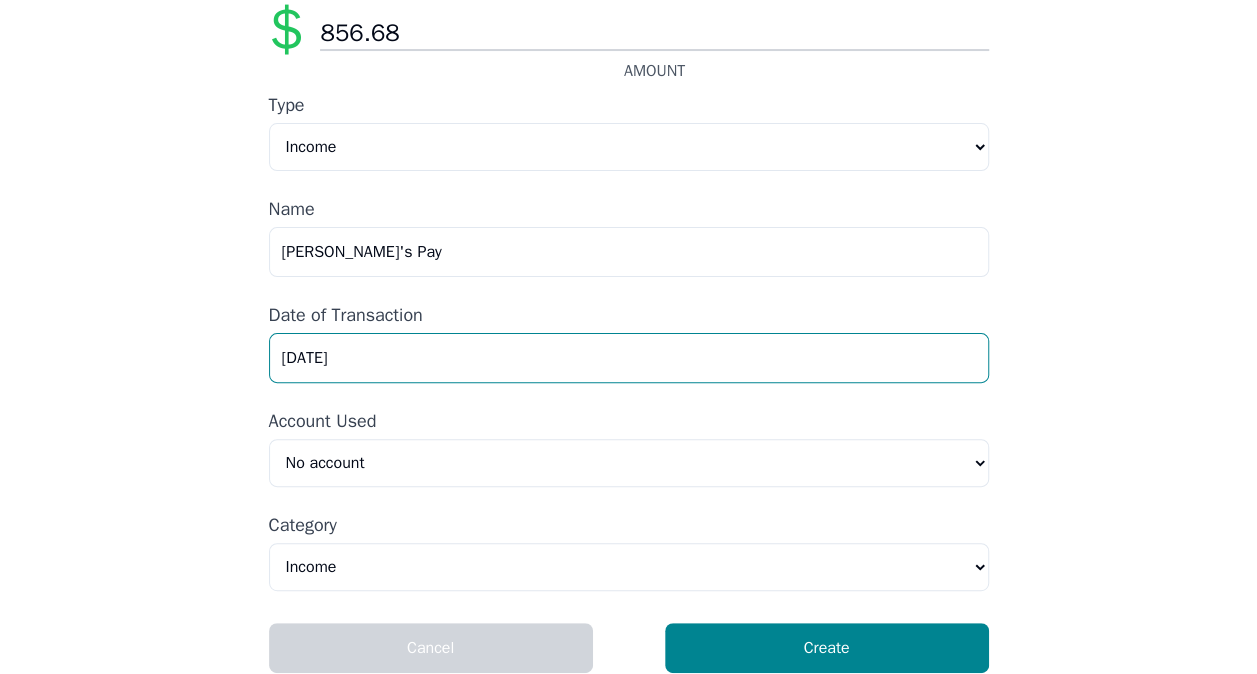 scroll, scrollTop: 143, scrollLeft: 0, axis: vertical 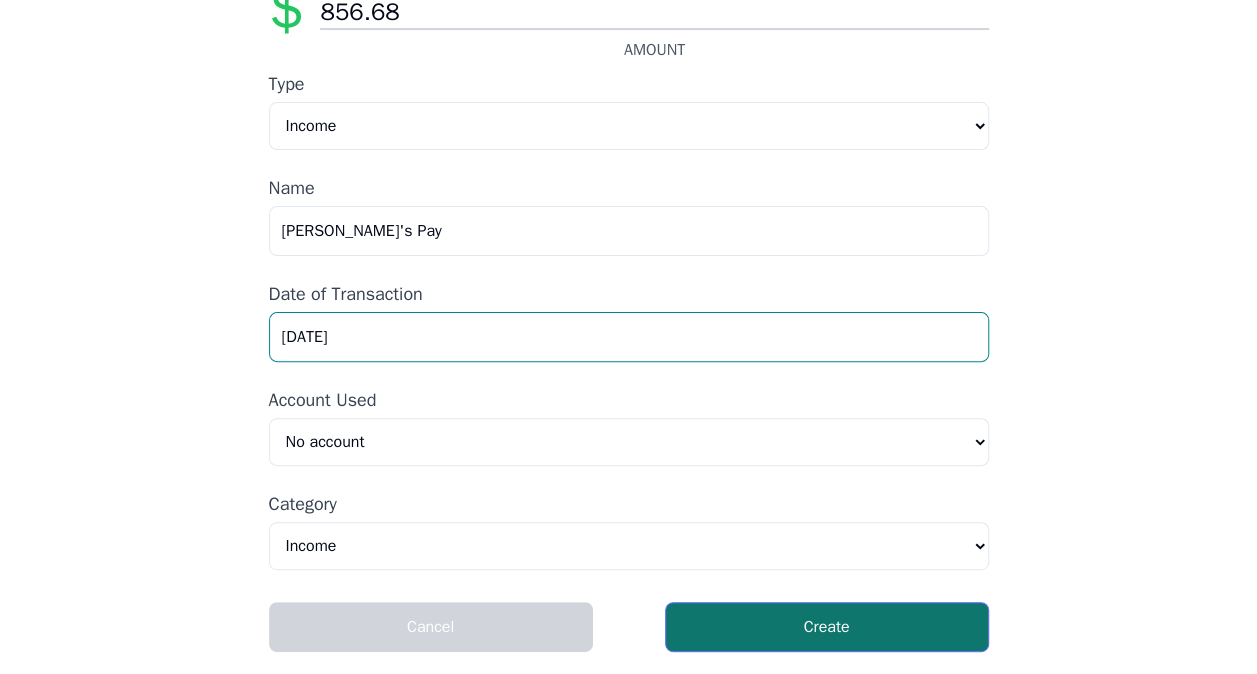type on "[DATE]" 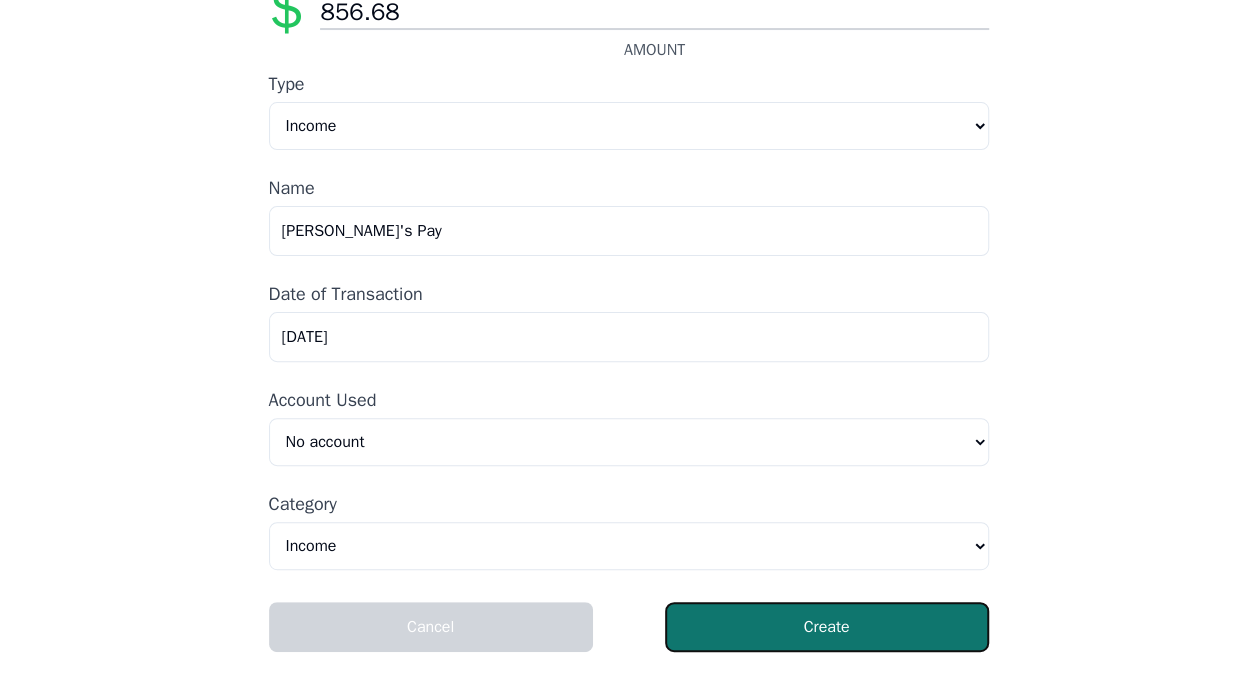 click on "Create" at bounding box center (827, 627) 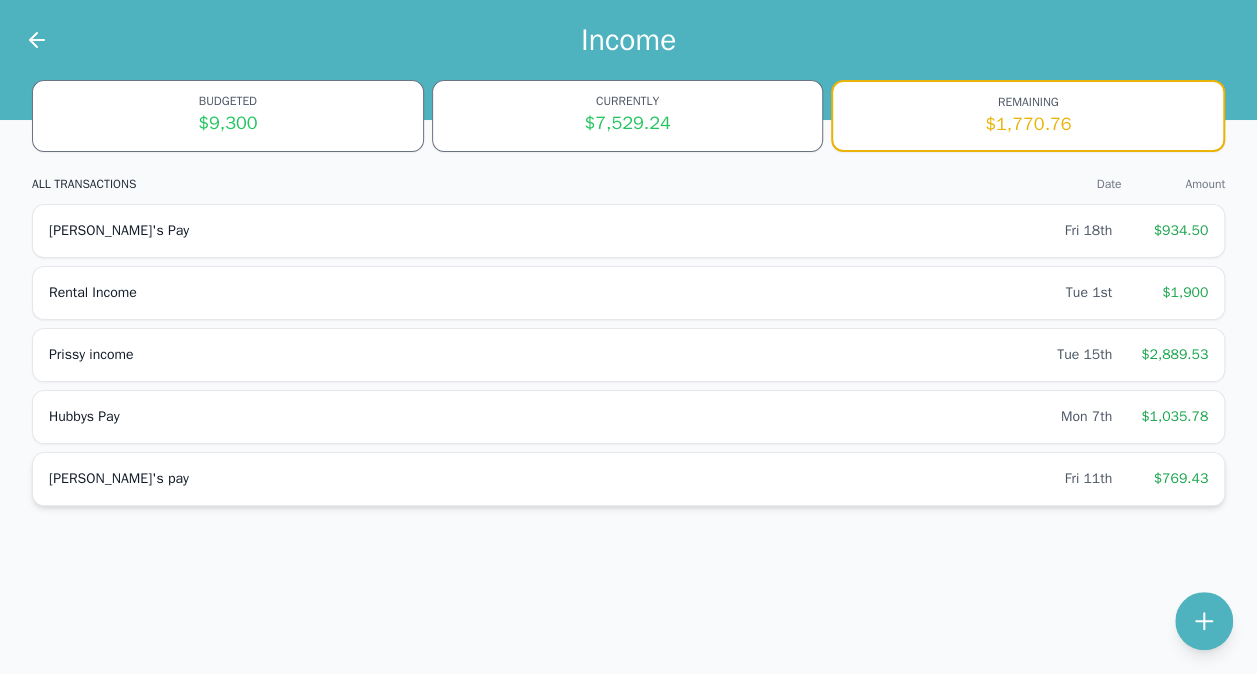 scroll, scrollTop: 0, scrollLeft: 0, axis: both 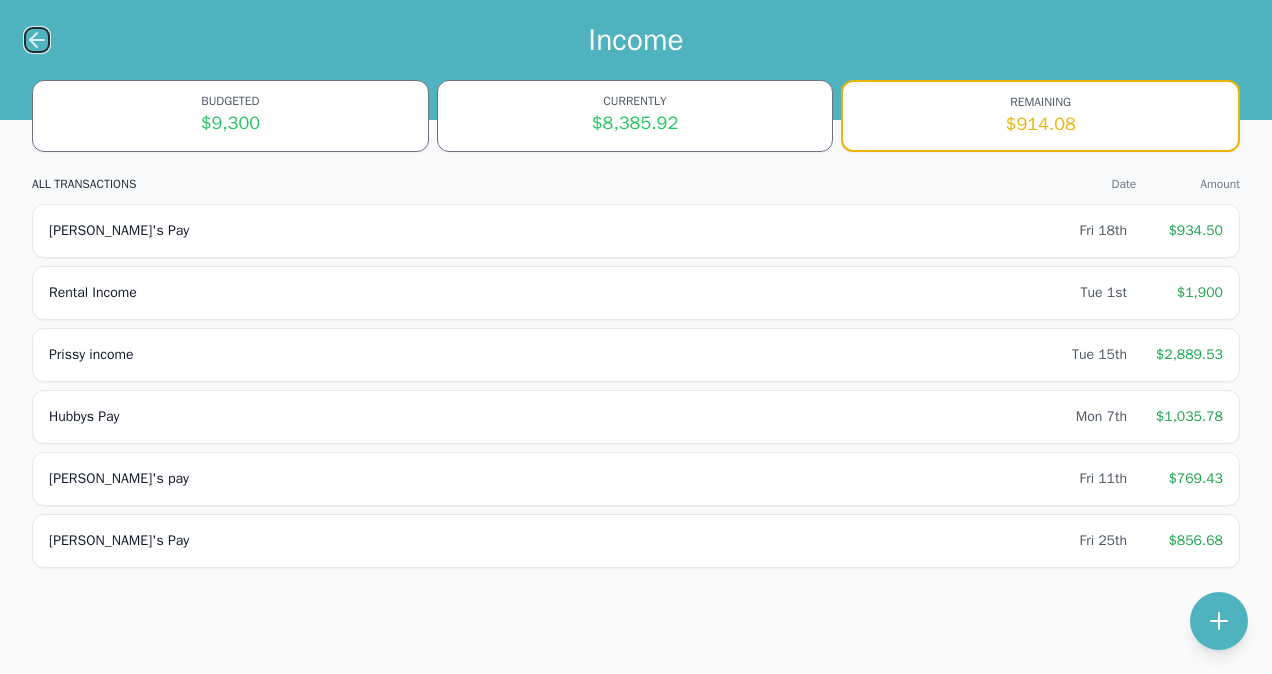 click 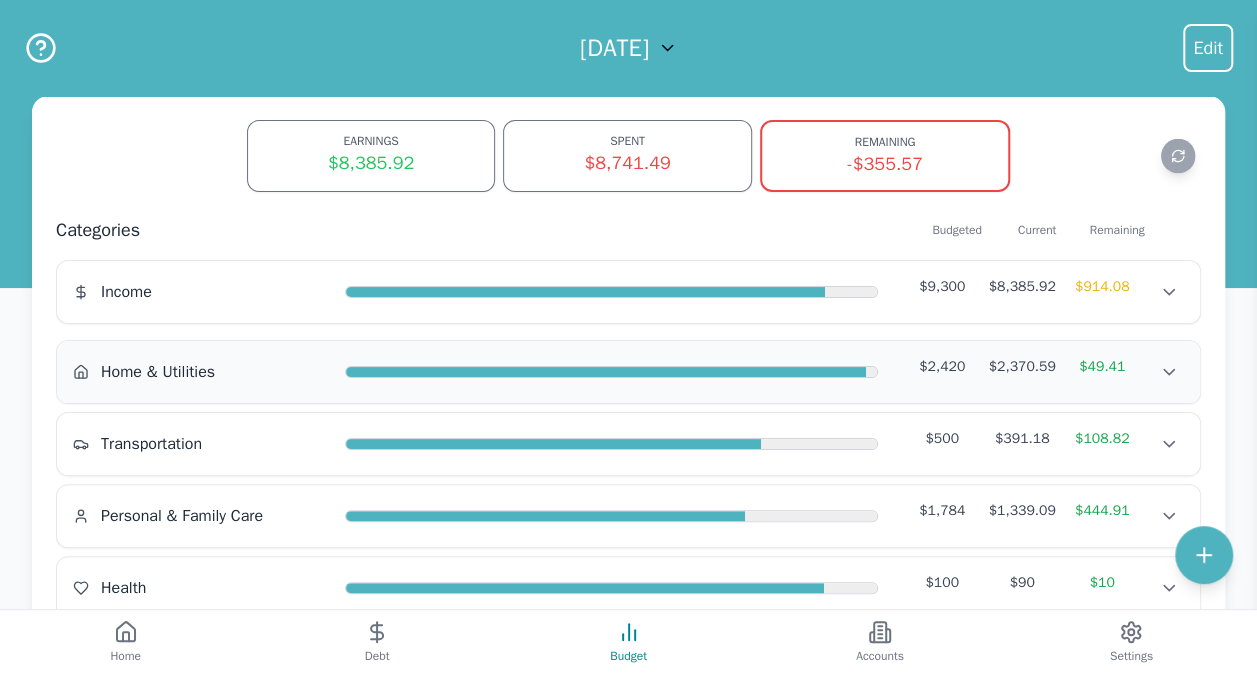 click on "Home & Utilities" at bounding box center (158, 372) 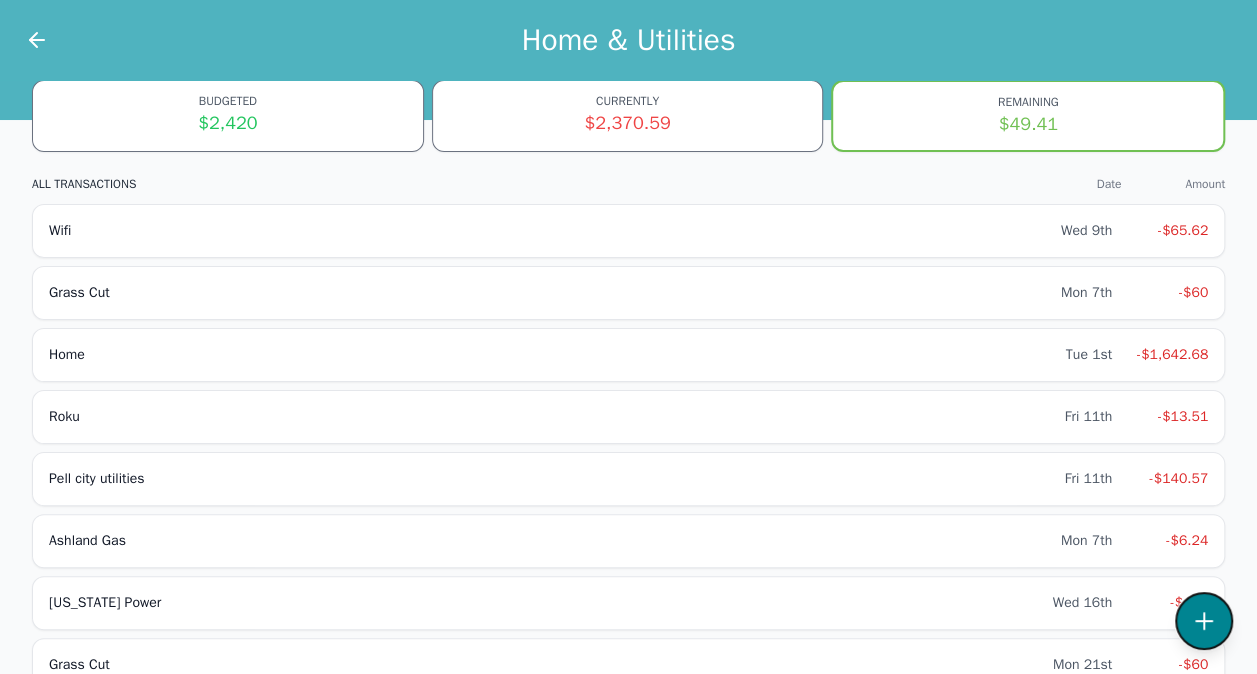 click 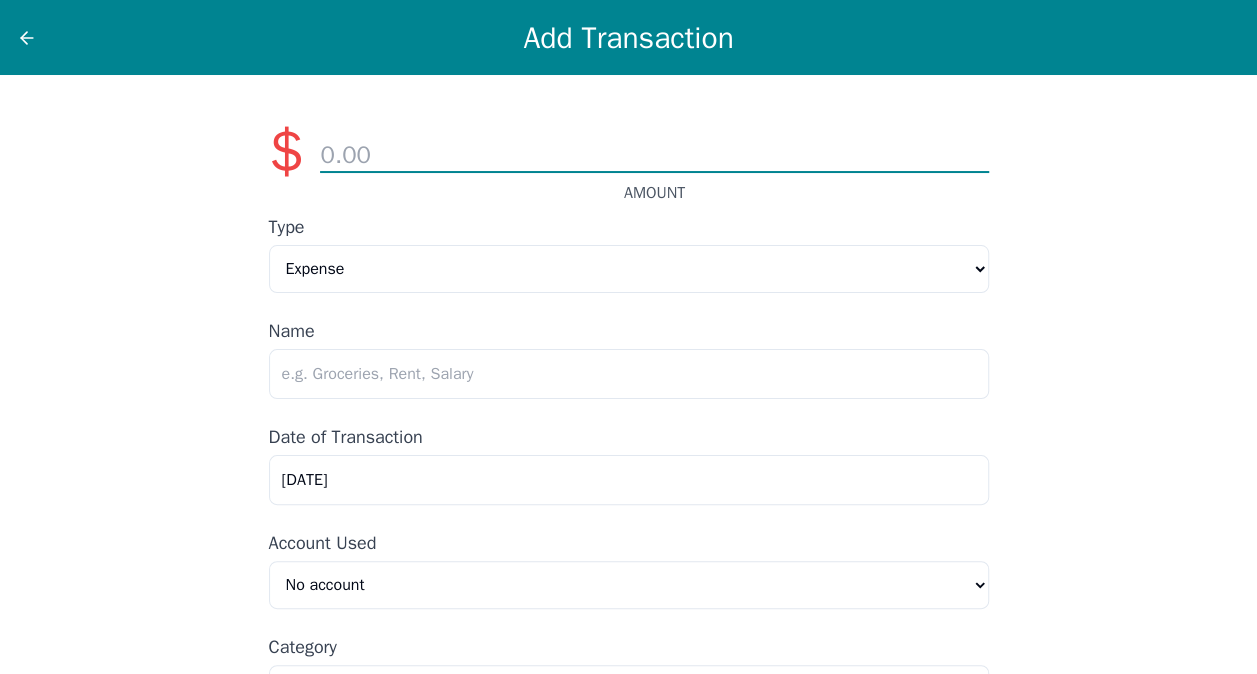 click at bounding box center [654, 156] 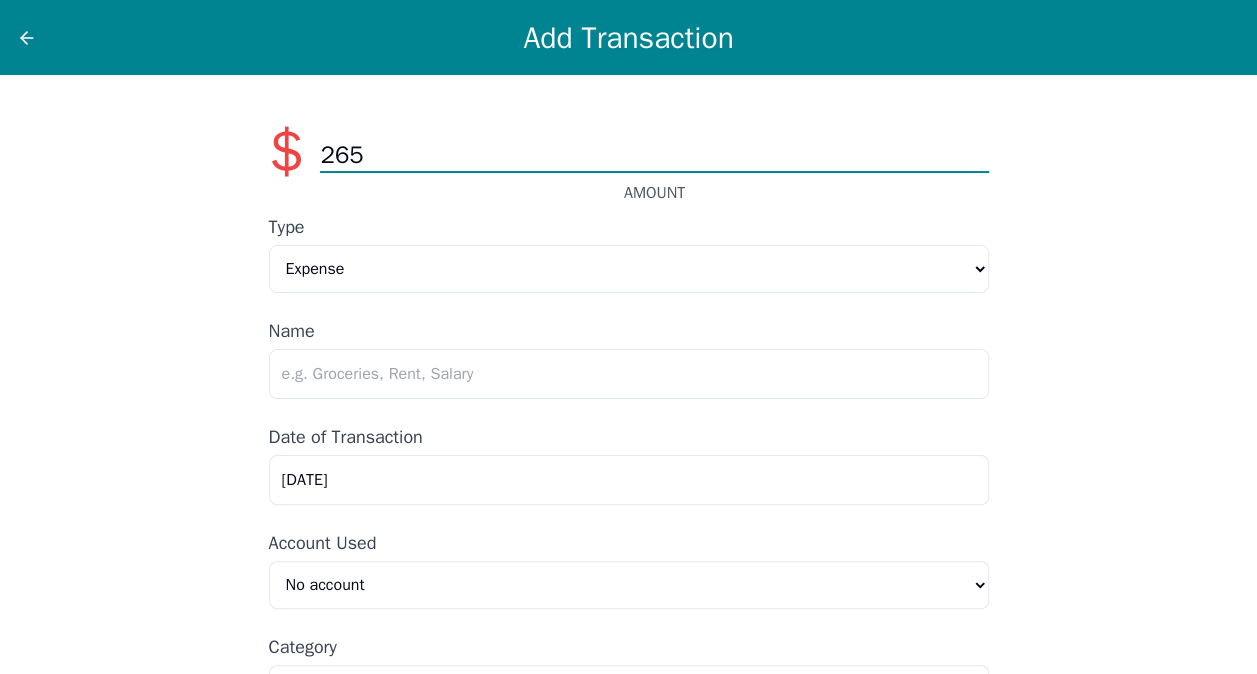 type on "265" 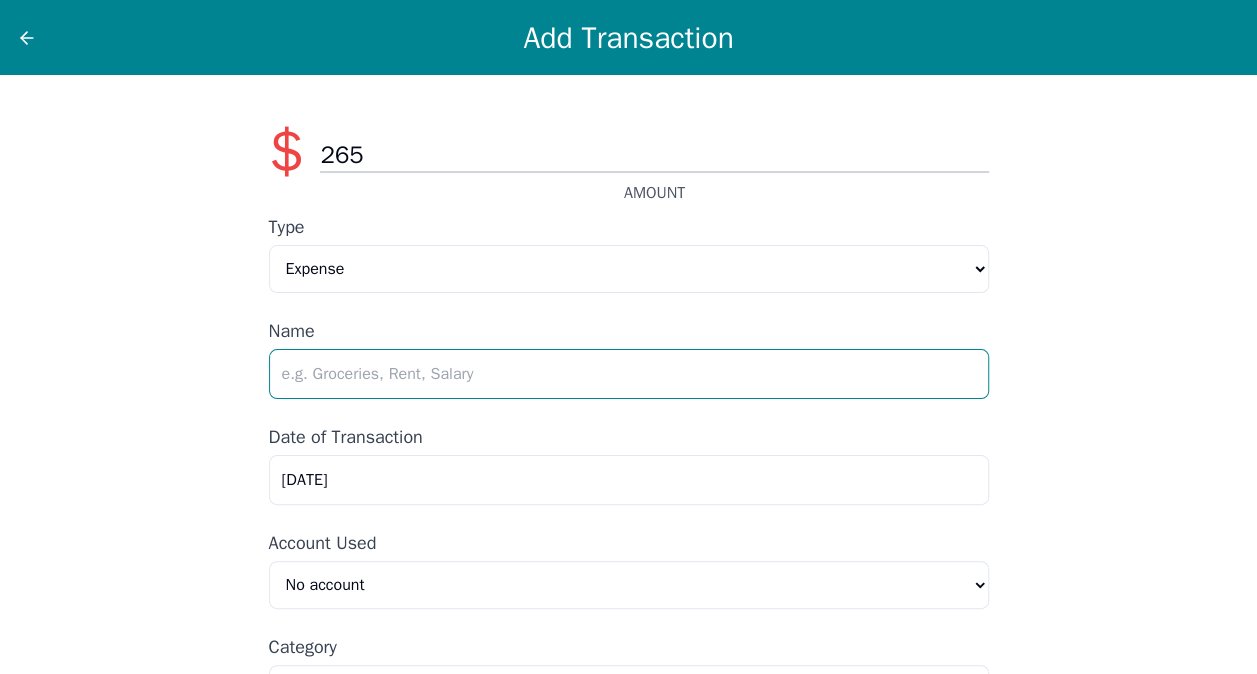 click at bounding box center (629, 374) 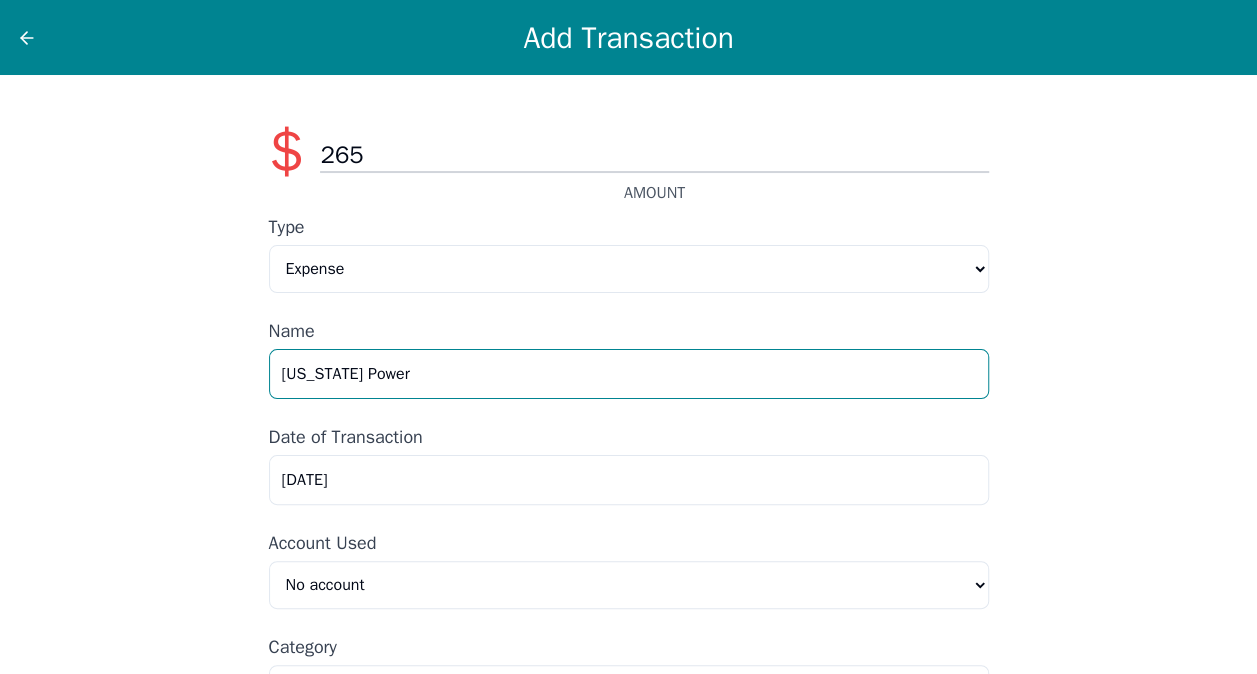 type on "[US_STATE] Power" 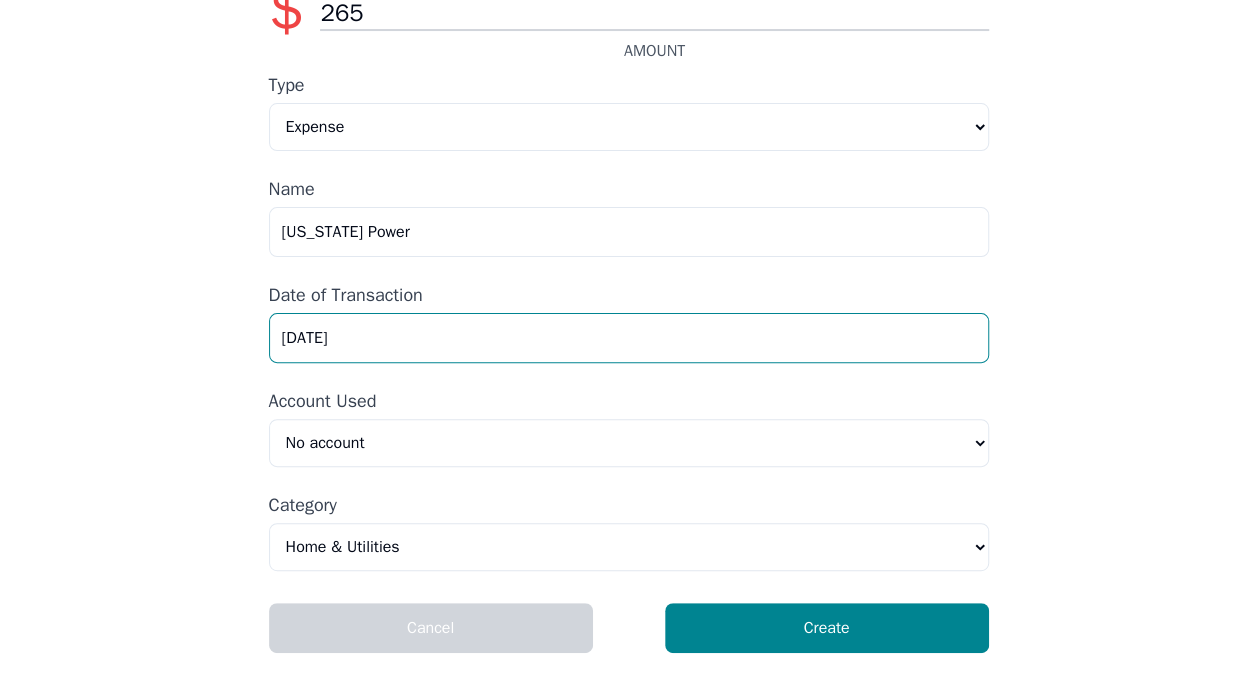 scroll, scrollTop: 143, scrollLeft: 0, axis: vertical 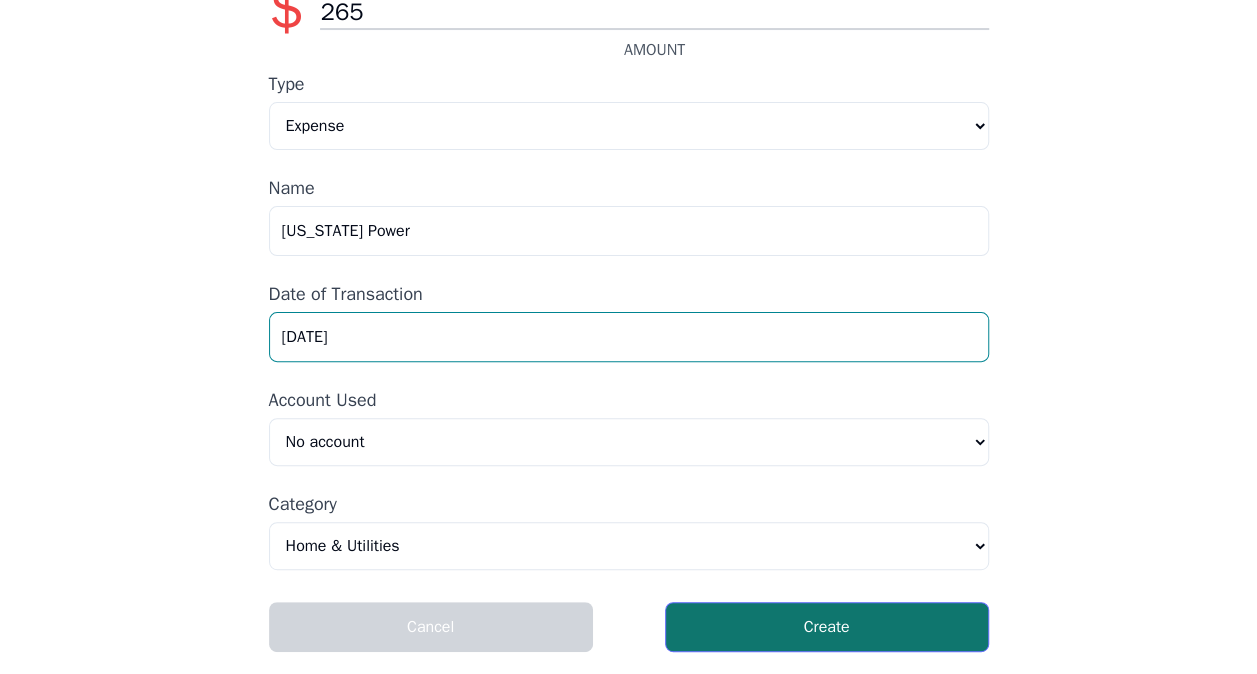 type on "[DATE]" 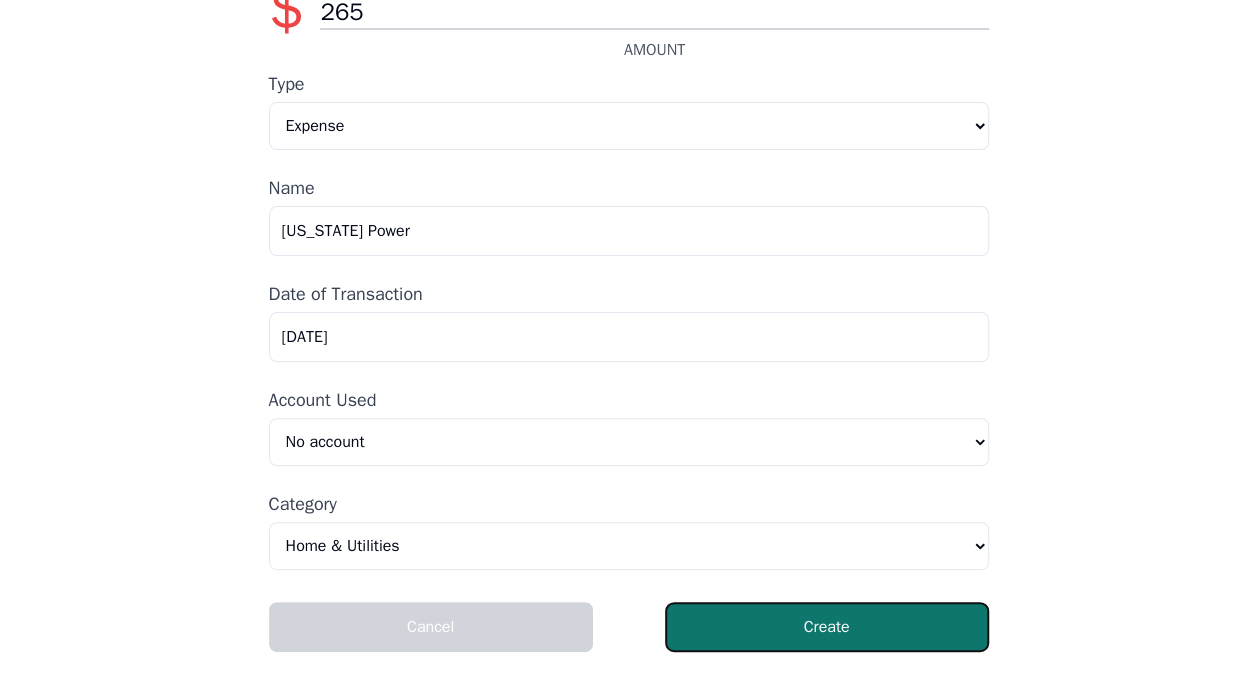 click on "Create" at bounding box center [827, 627] 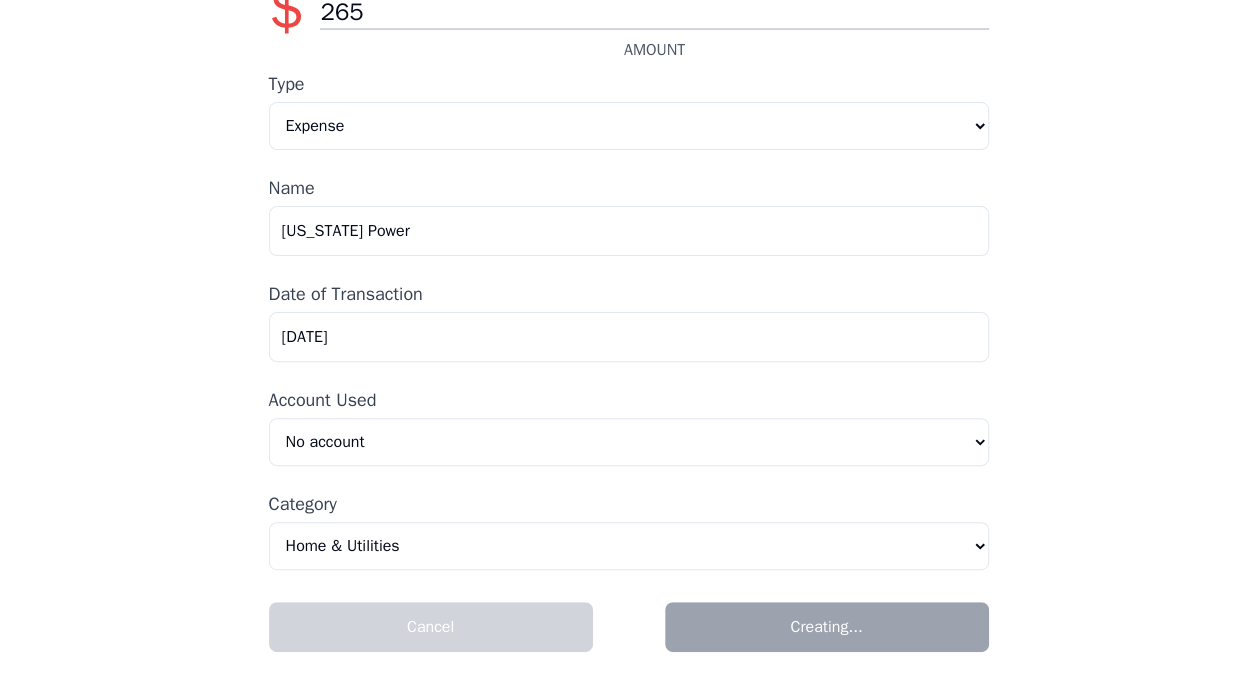 scroll, scrollTop: 0, scrollLeft: 0, axis: both 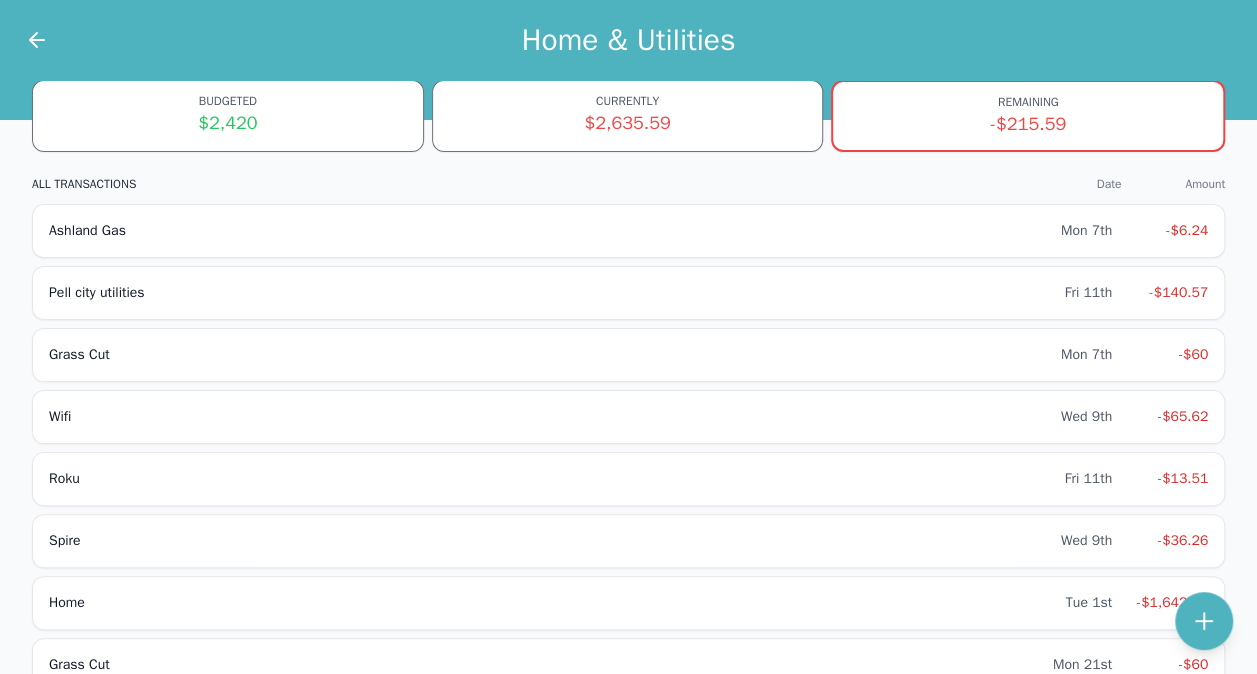 click at bounding box center [25, 40] 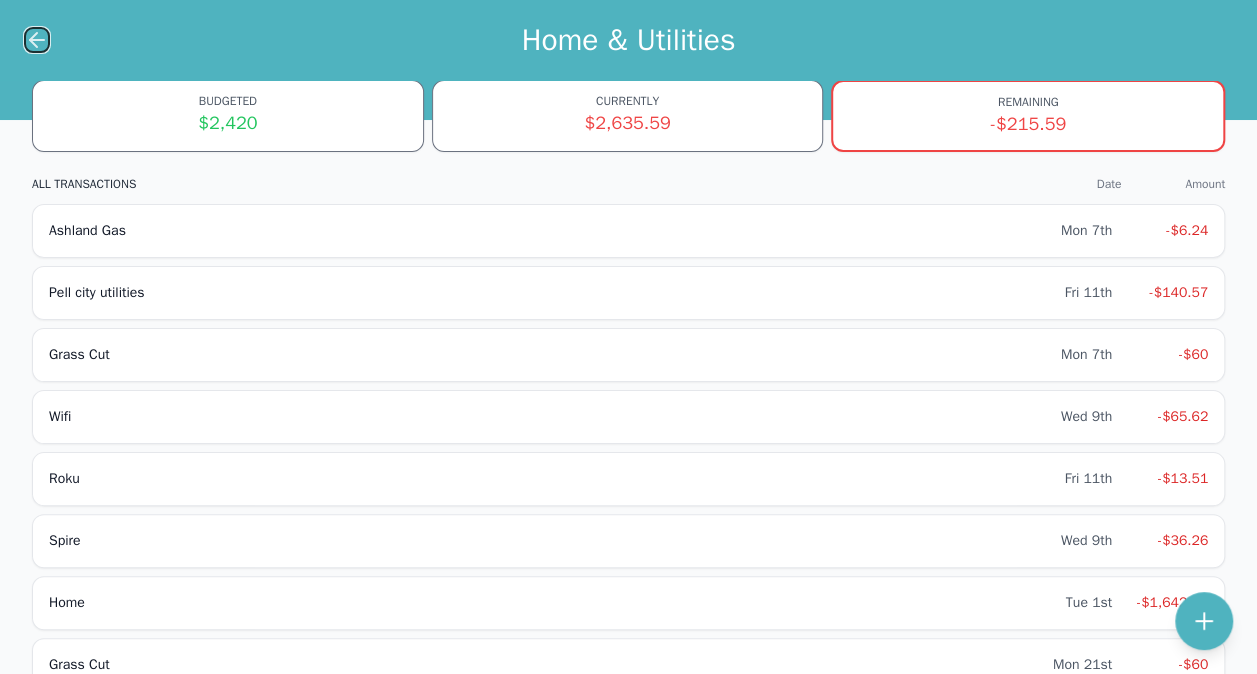 click 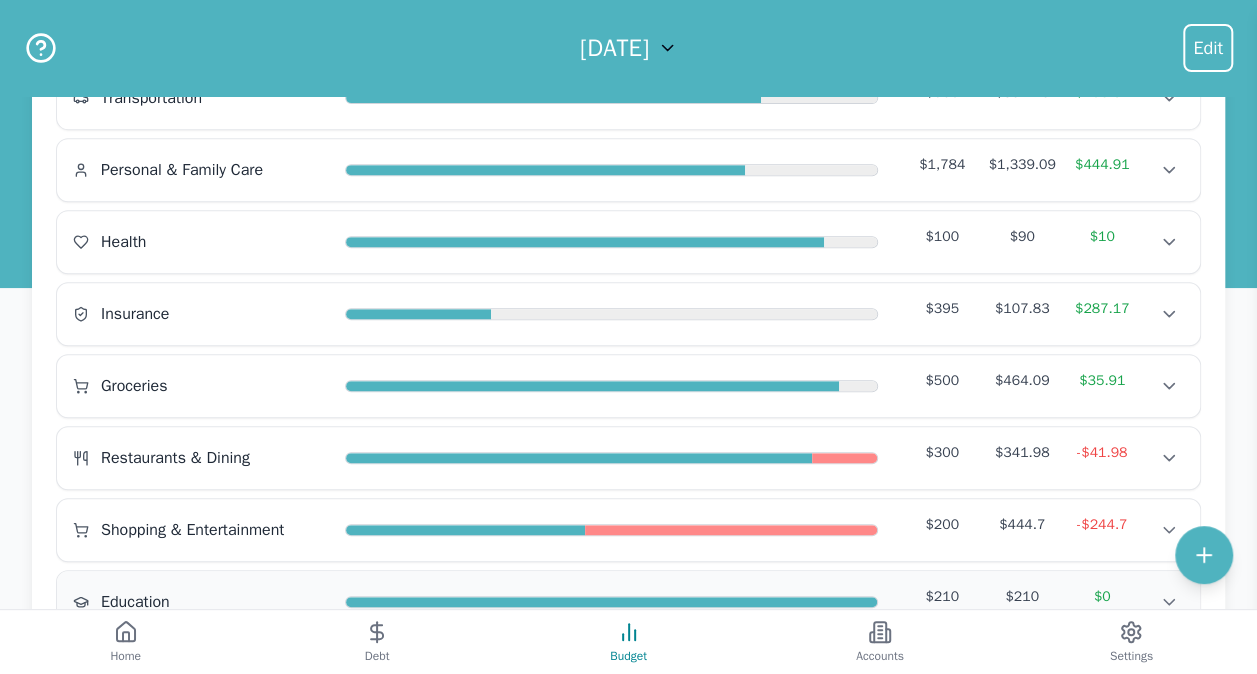 scroll, scrollTop: 400, scrollLeft: 0, axis: vertical 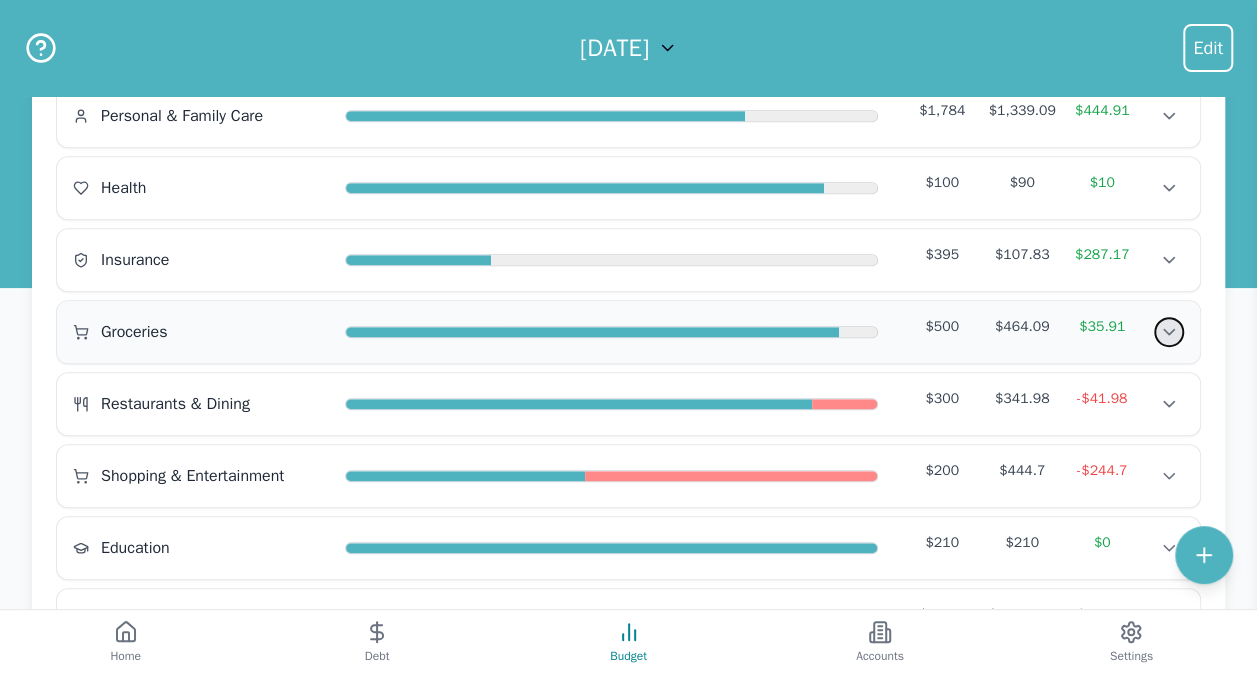 click 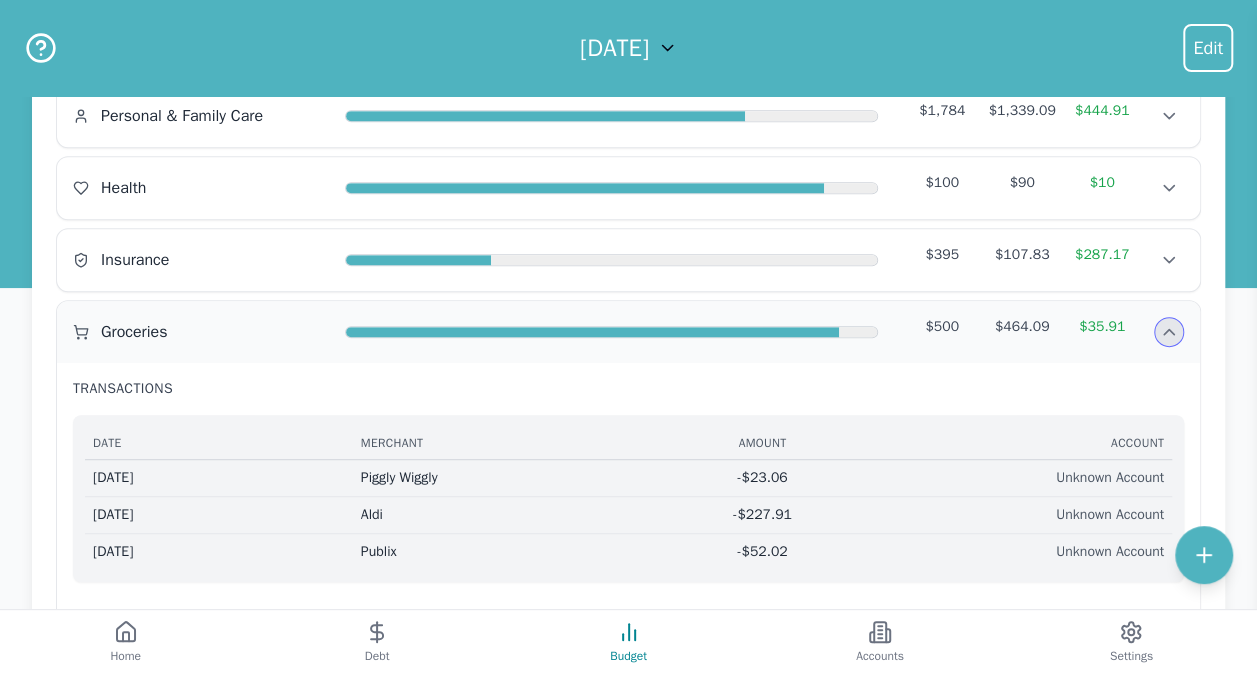 click on "$35.91" at bounding box center (1102, 327) 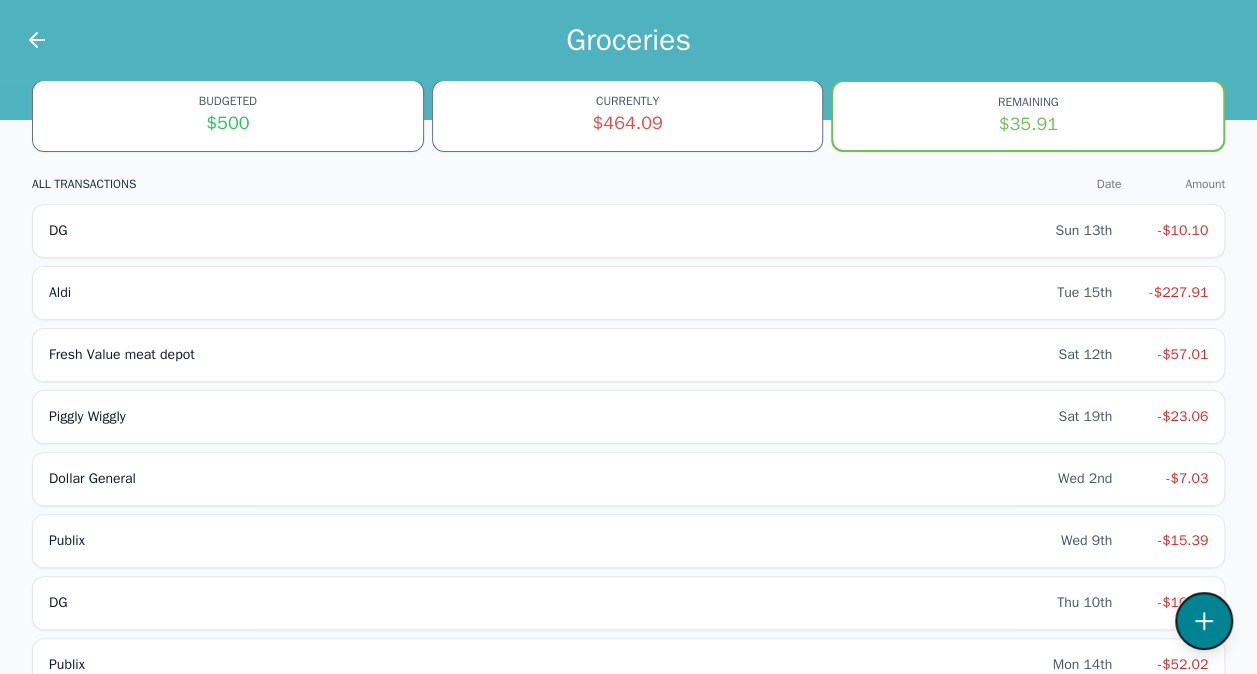 click at bounding box center [1204, 621] 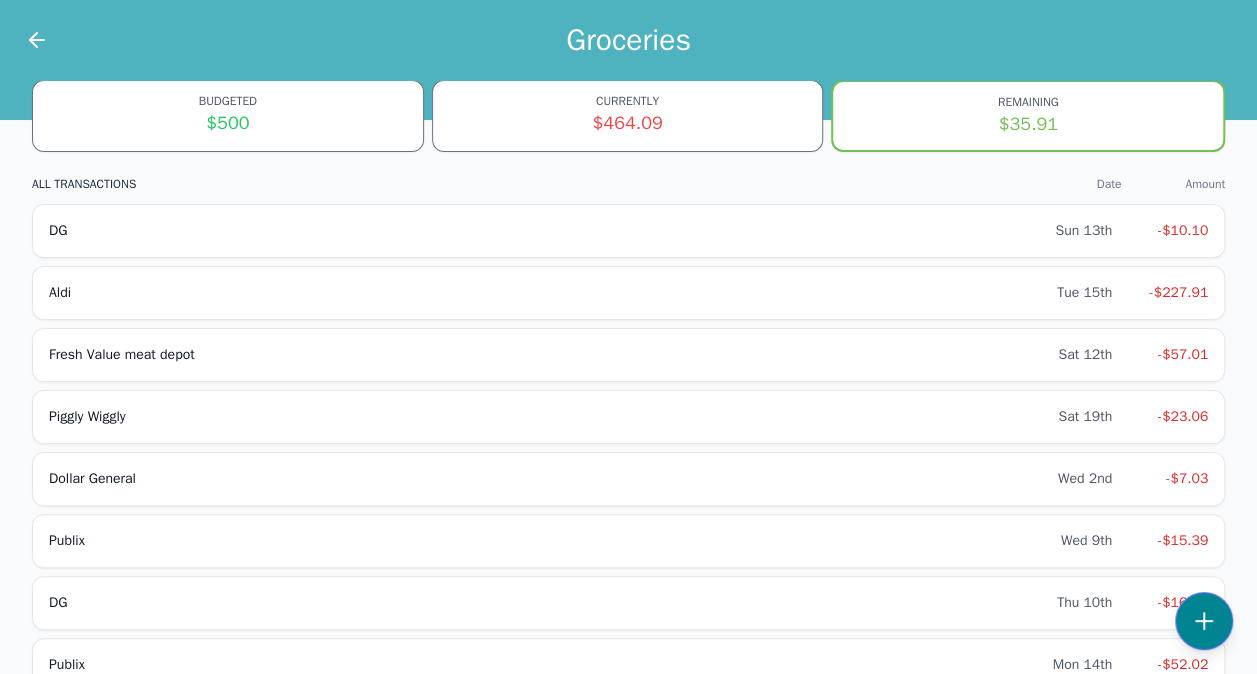 select on "groceries" 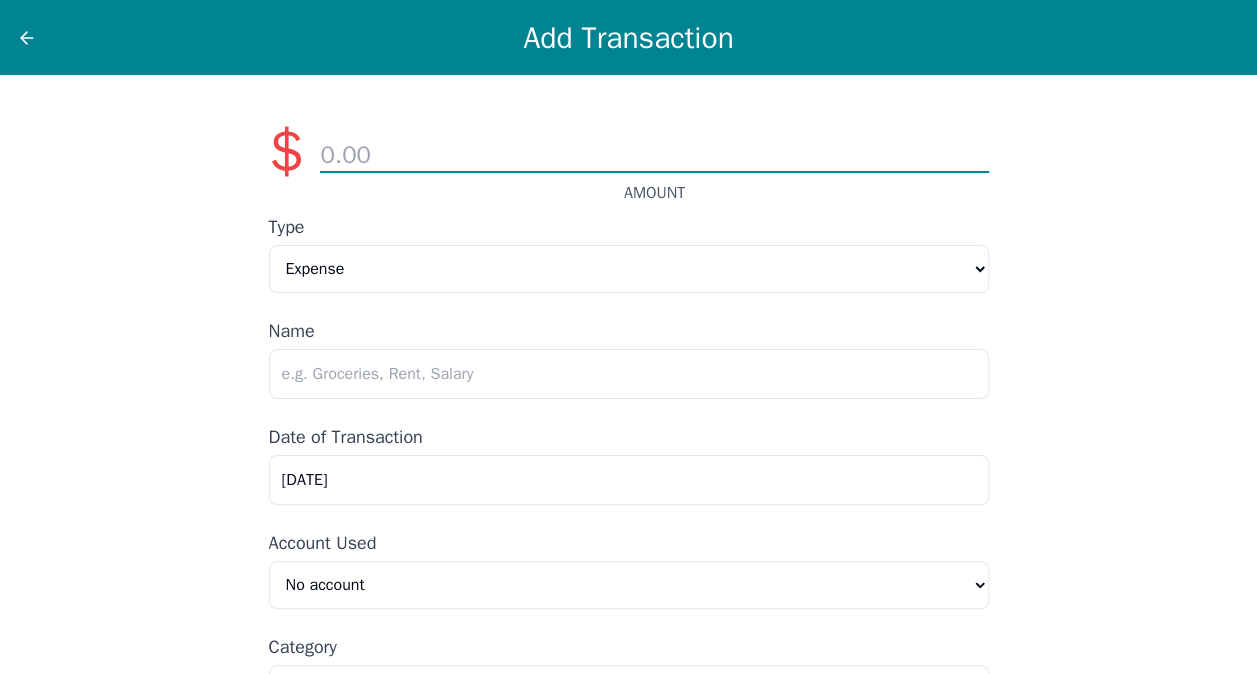 click at bounding box center [654, 156] 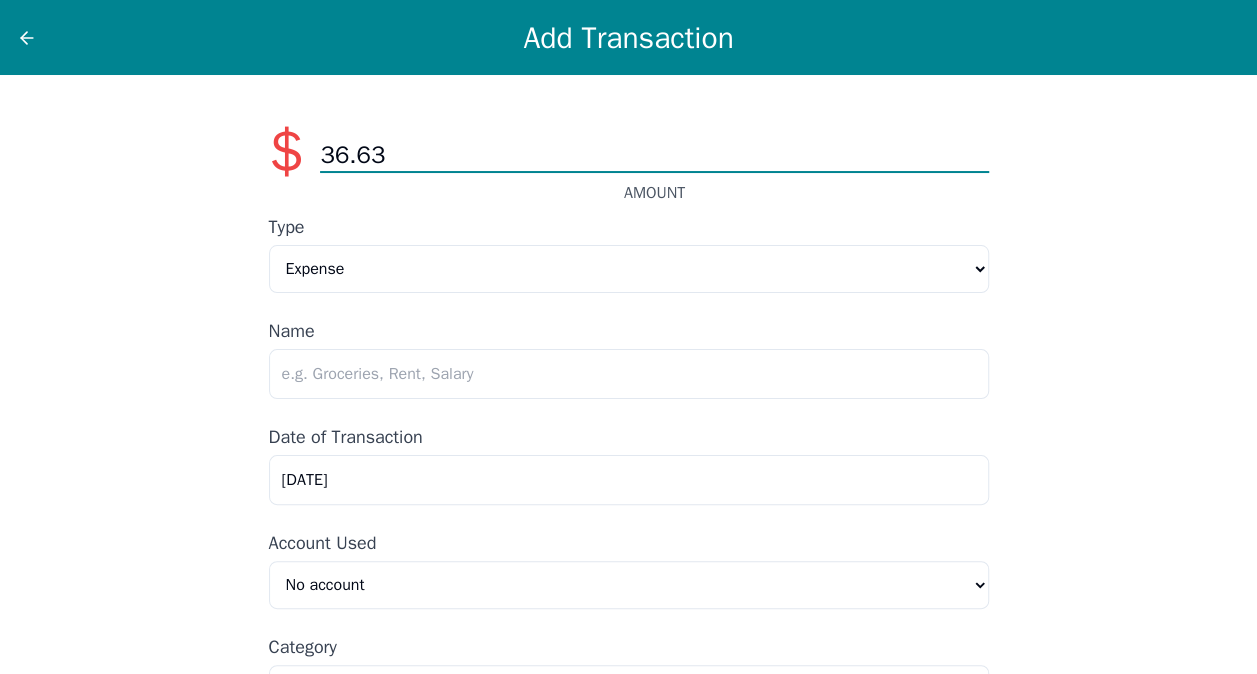 type on "36.63" 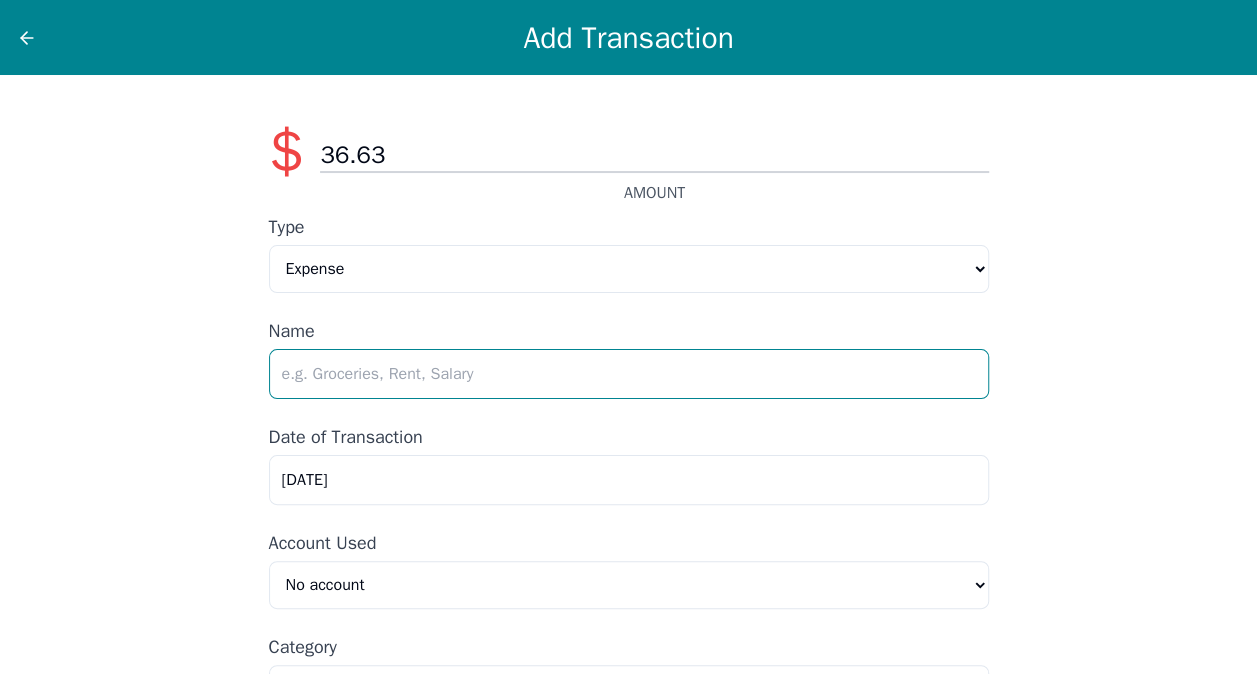 click at bounding box center [629, 374] 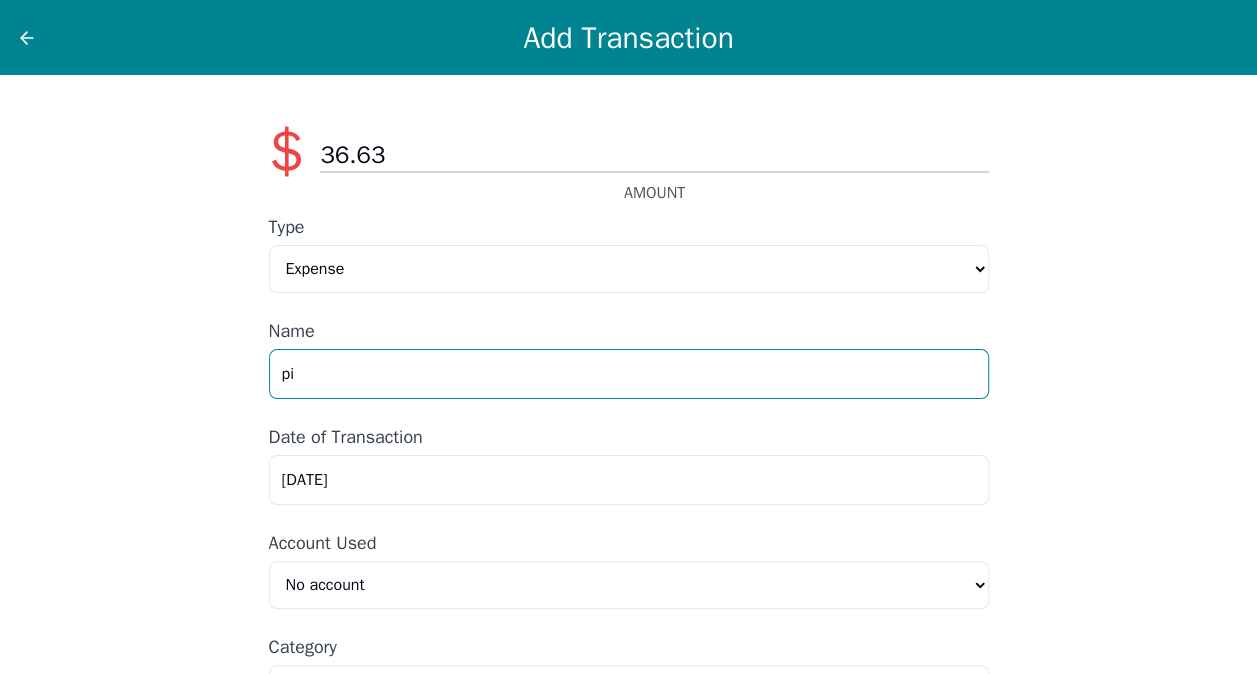 type on "p" 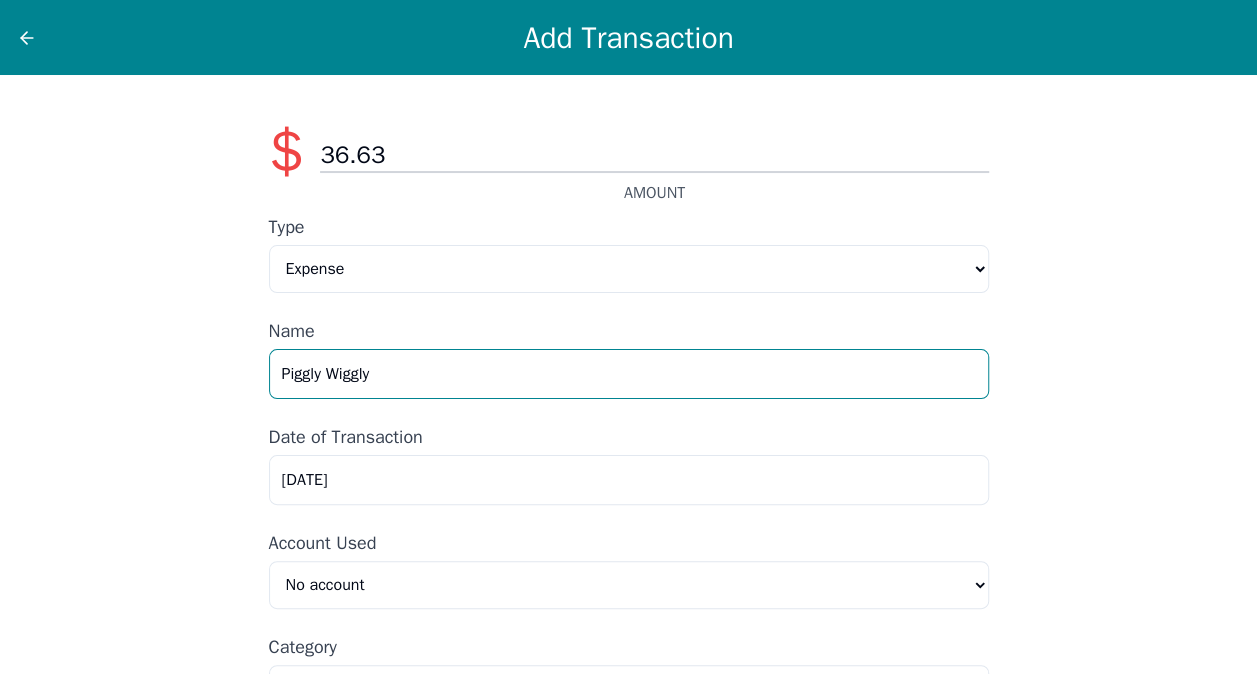 type on "Piggly Wiggly" 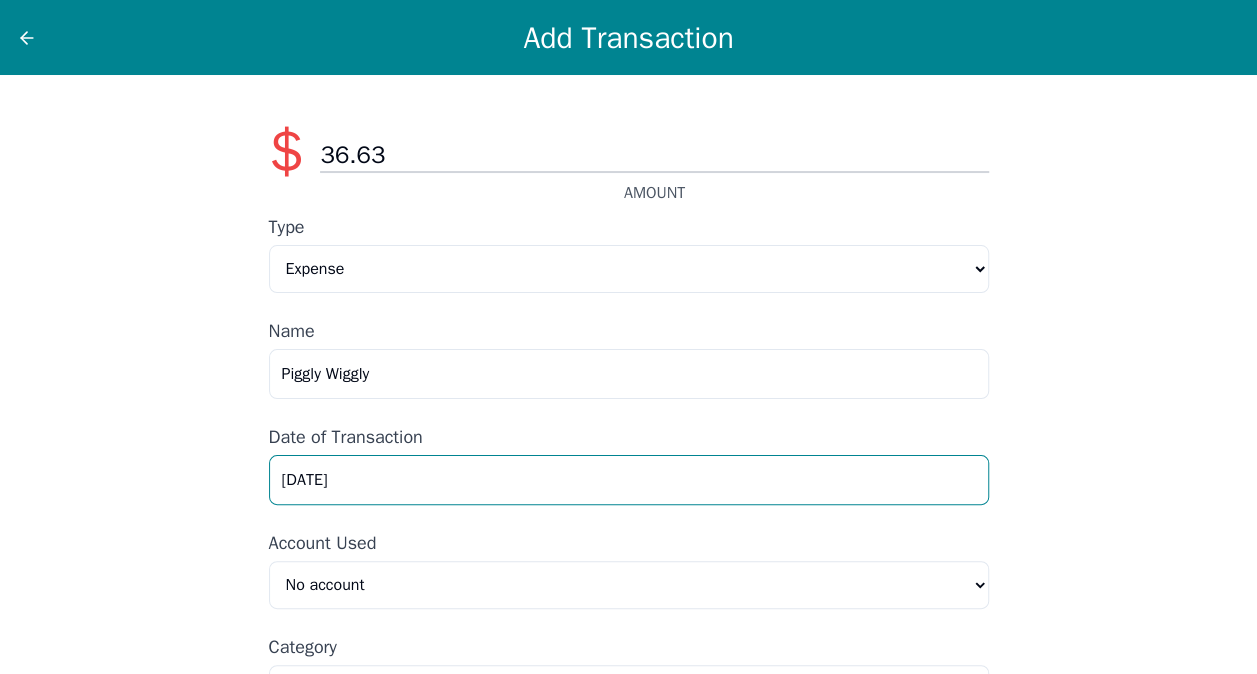 drag, startPoint x: 396, startPoint y: 483, endPoint x: 164, endPoint y: 500, distance: 232.62201 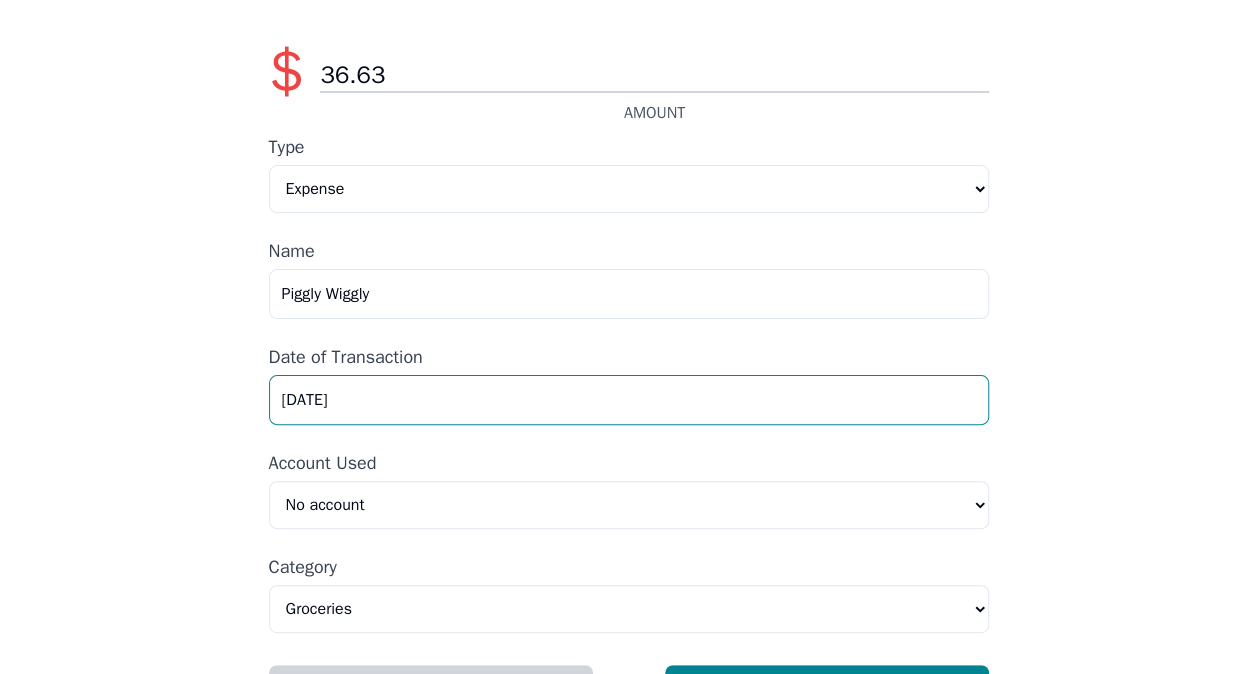 scroll, scrollTop: 143, scrollLeft: 0, axis: vertical 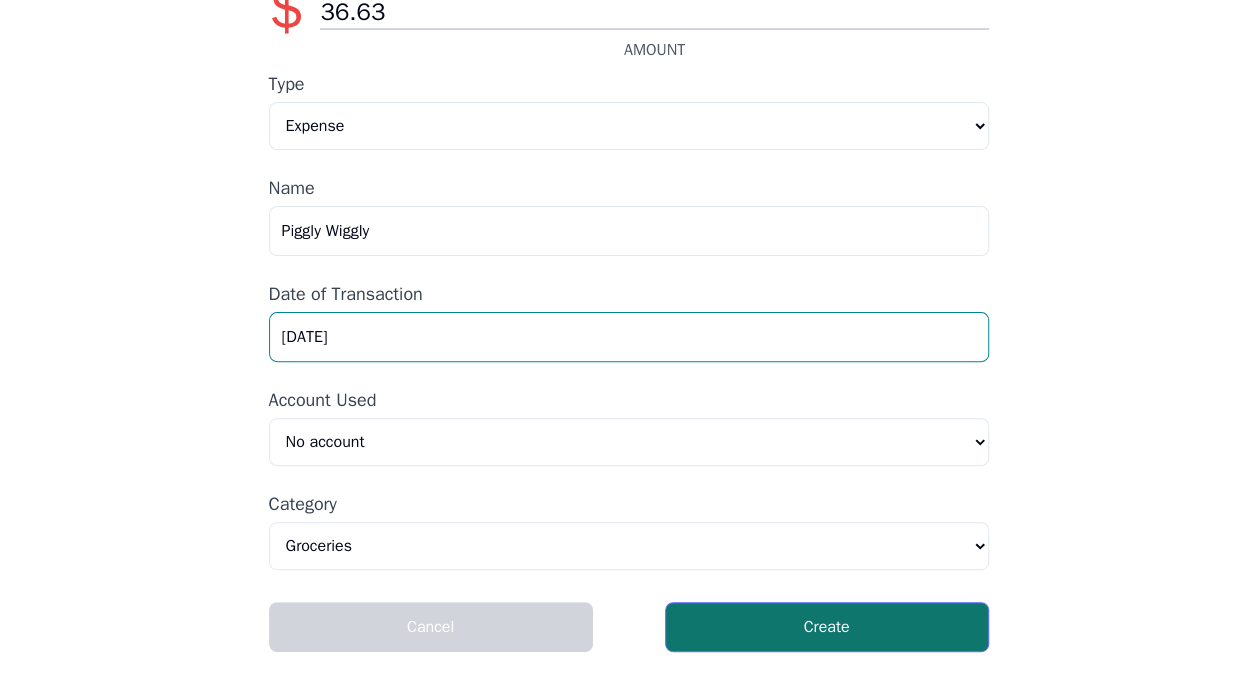 type on "[DATE]" 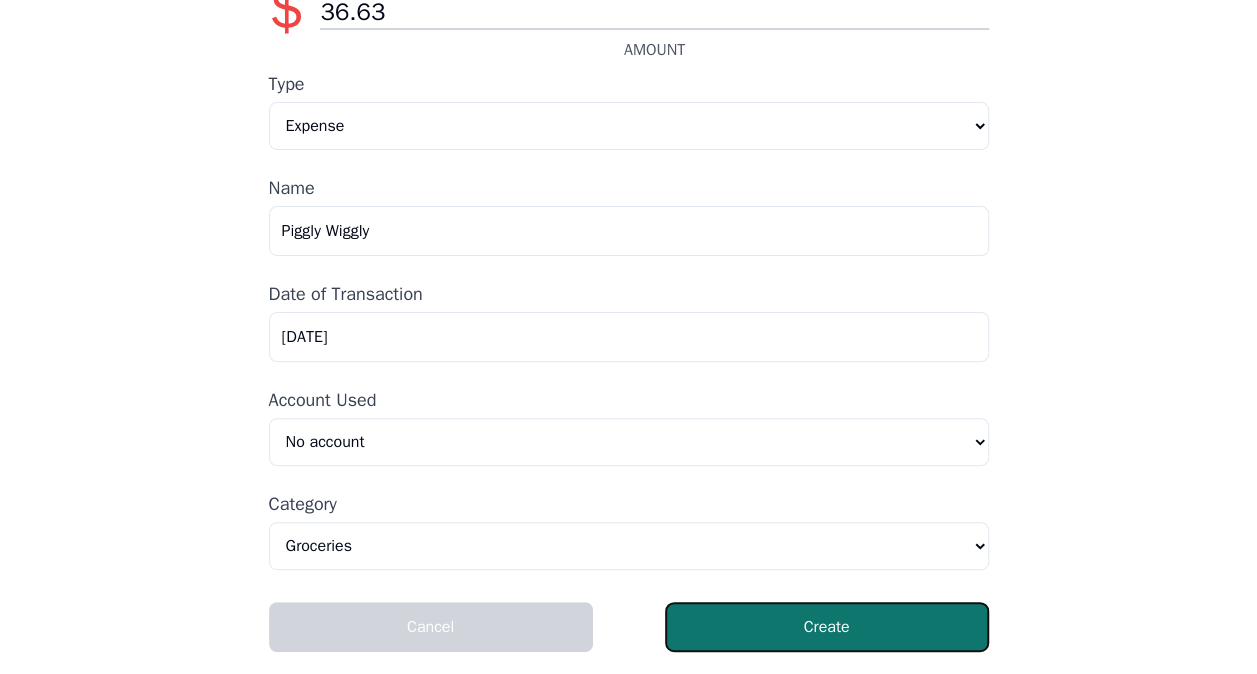 click on "Create" at bounding box center (827, 627) 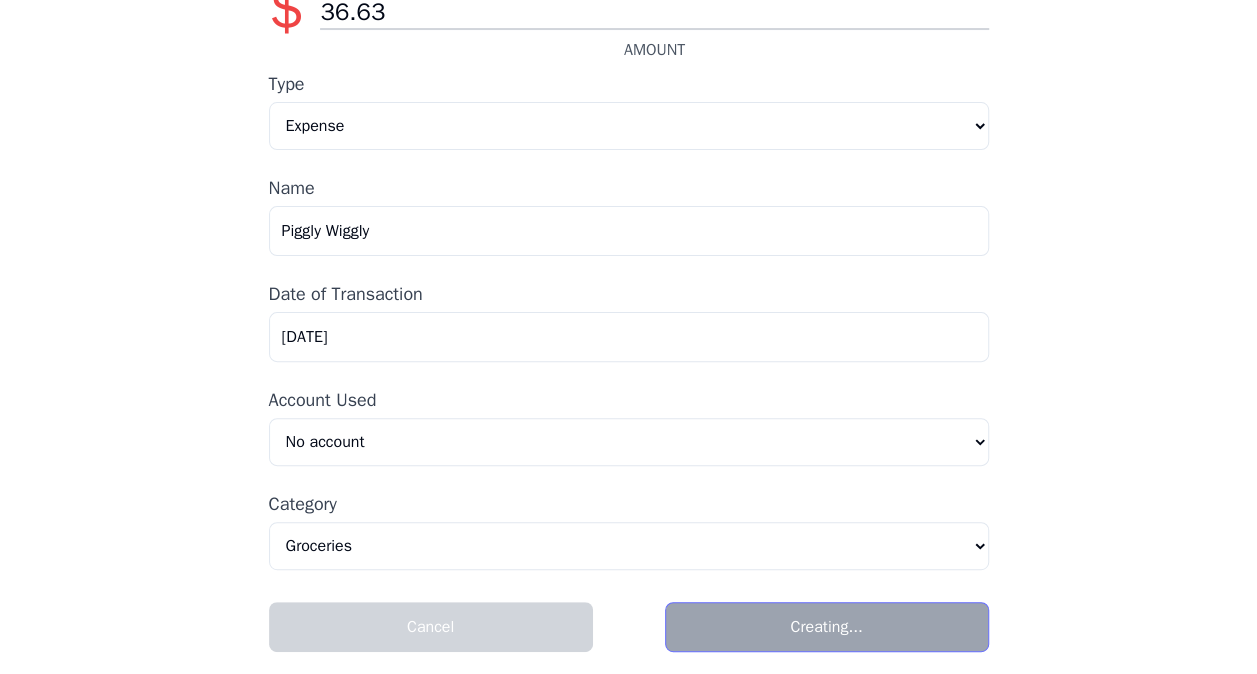 scroll, scrollTop: 0, scrollLeft: 0, axis: both 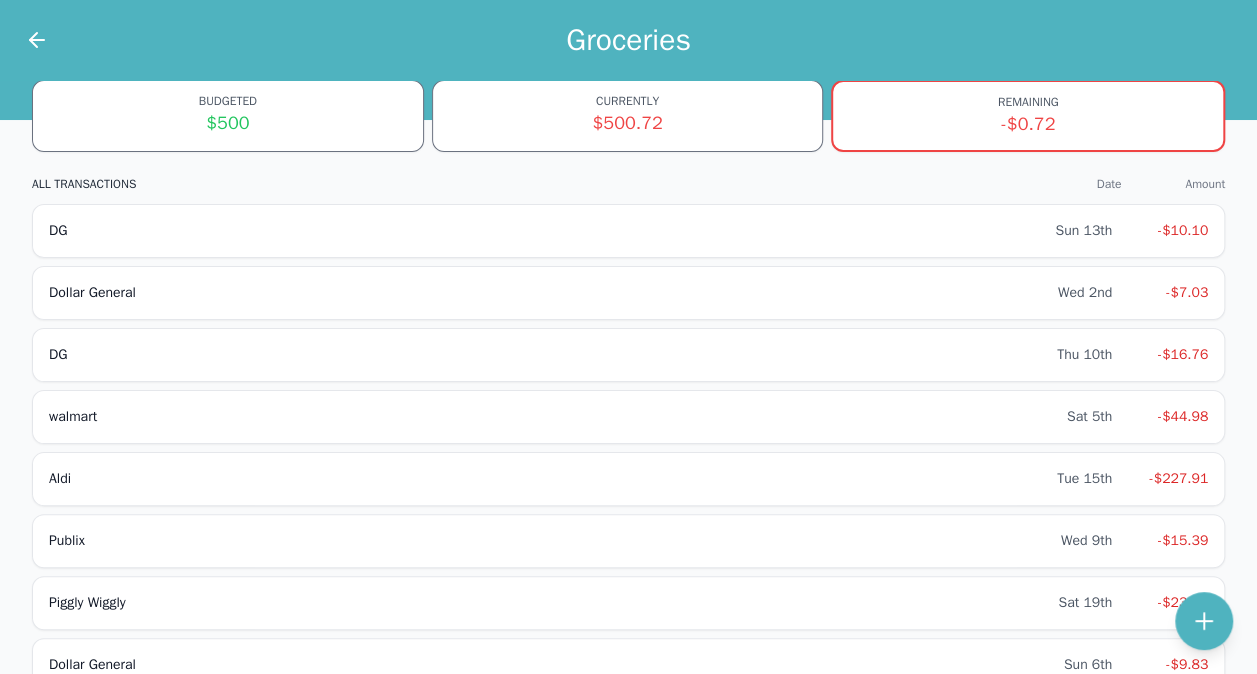 click on "Groceries" at bounding box center (628, 40) 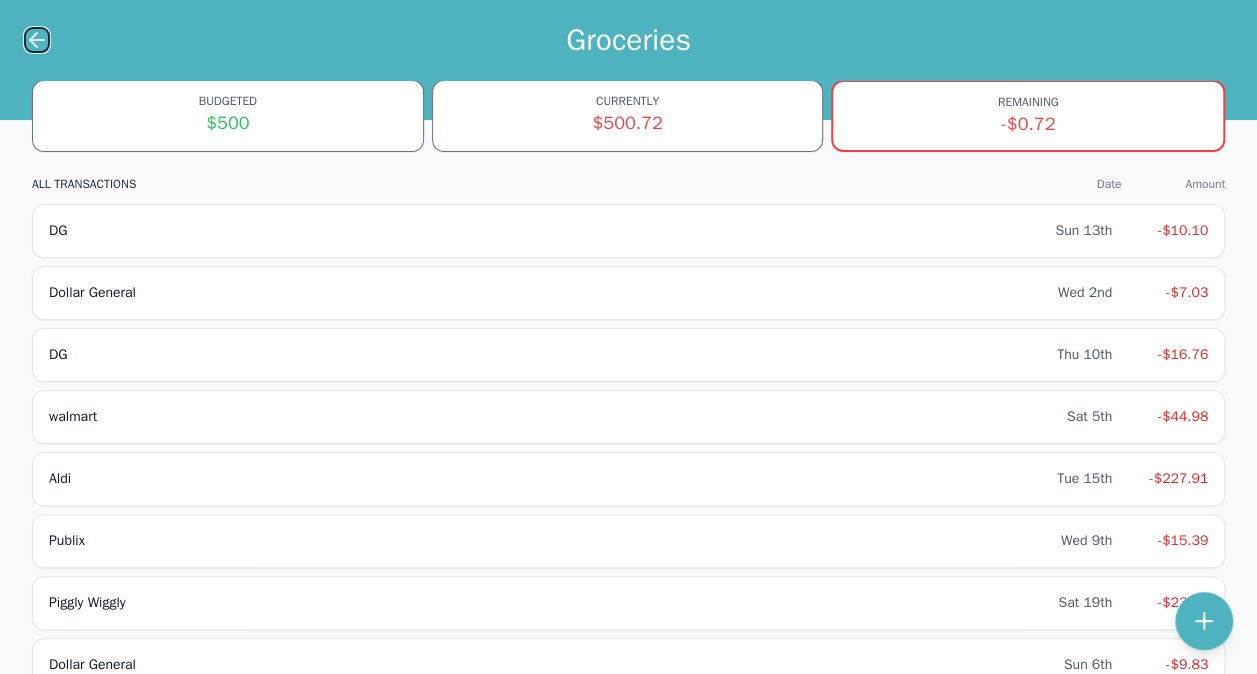 click 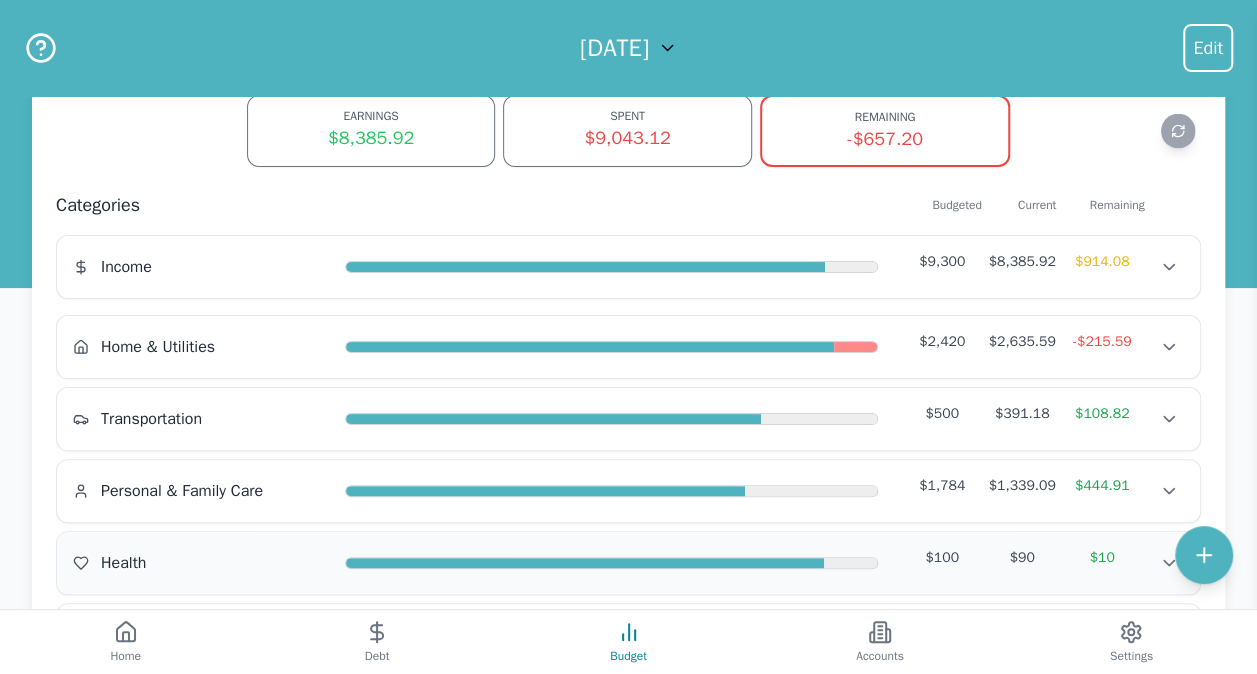 scroll, scrollTop: 100, scrollLeft: 0, axis: vertical 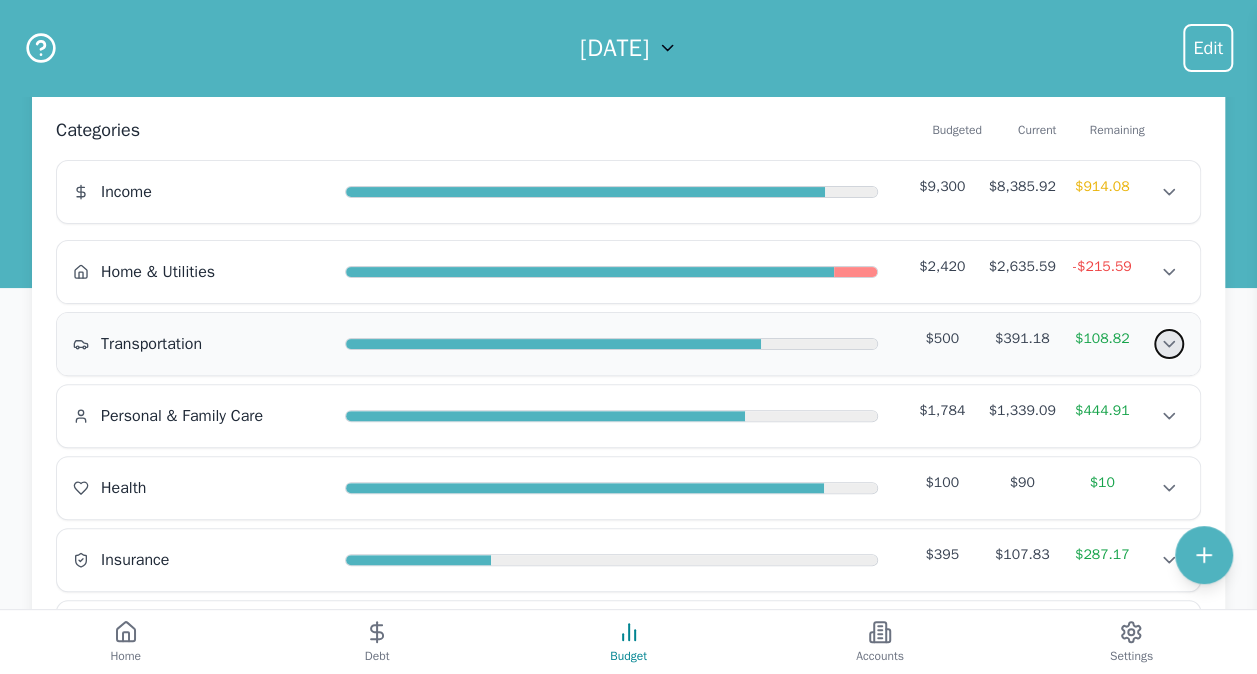 click 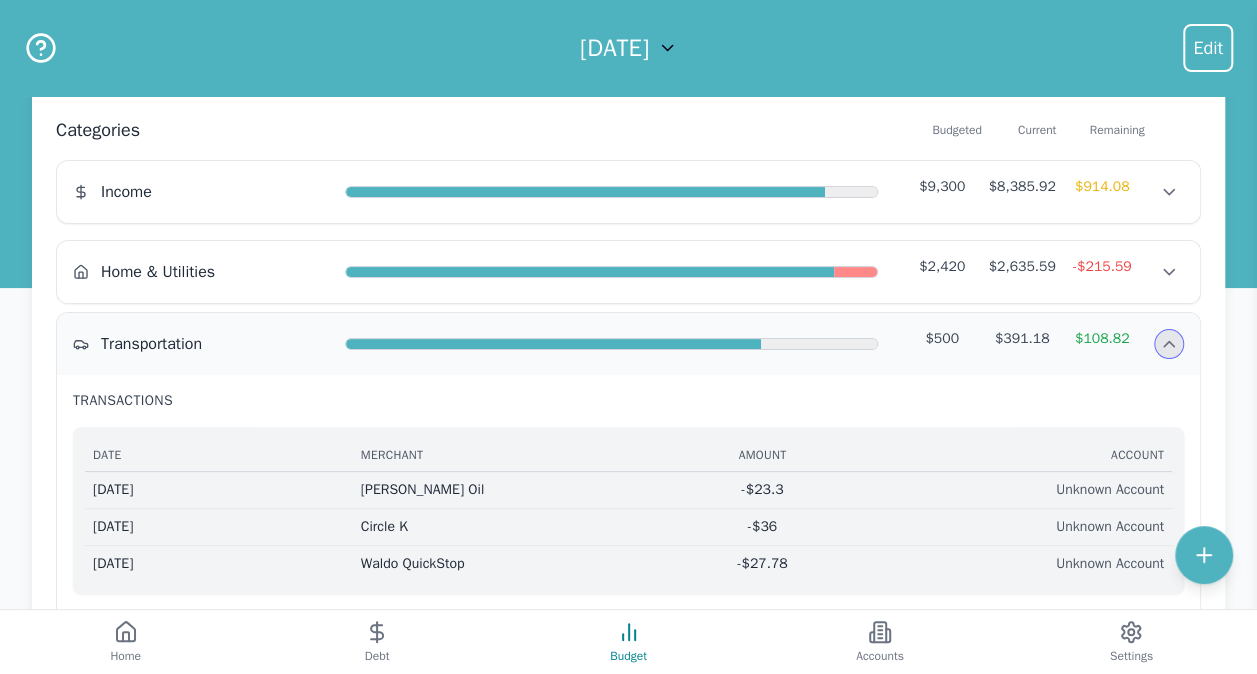 click on "$391.18" at bounding box center (1022, 339) 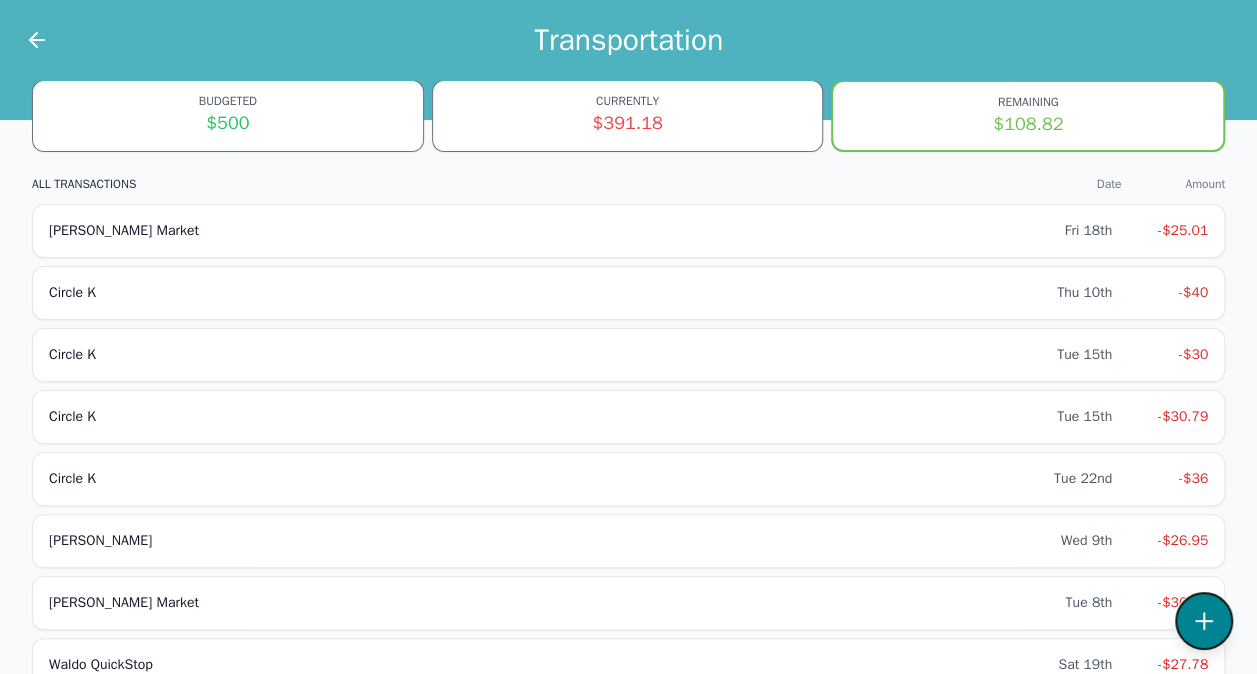 click 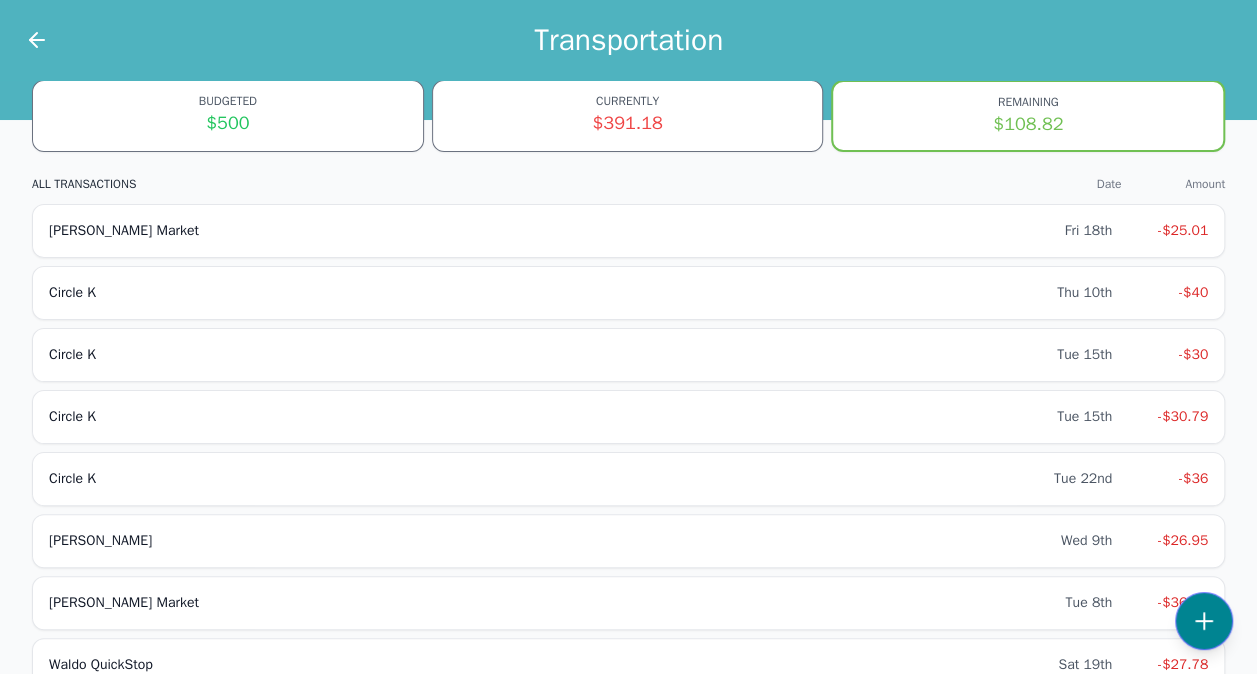 select on "transportation" 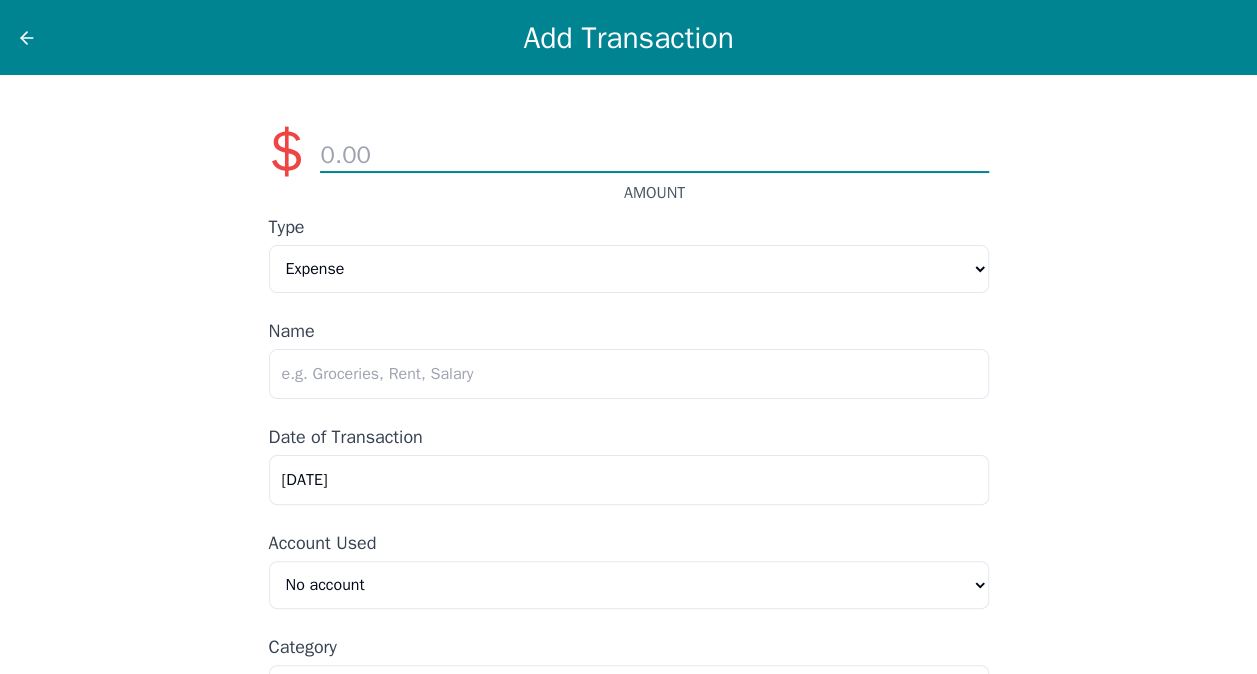 click at bounding box center (654, 156) 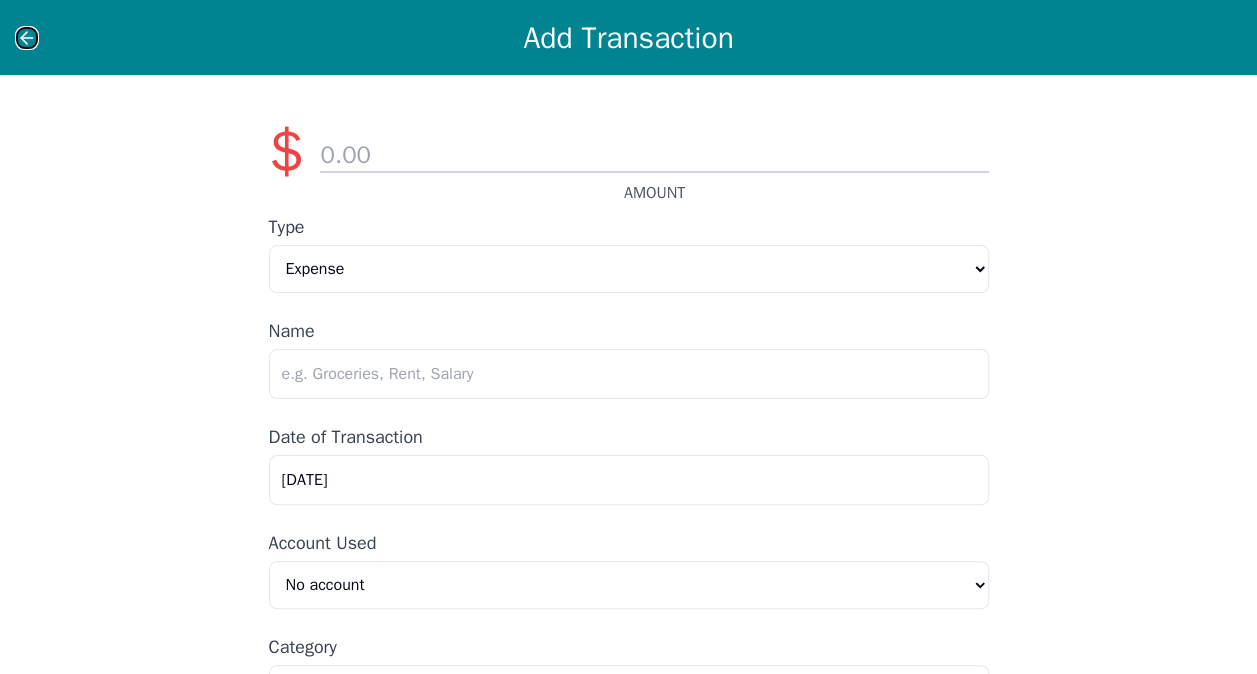 click 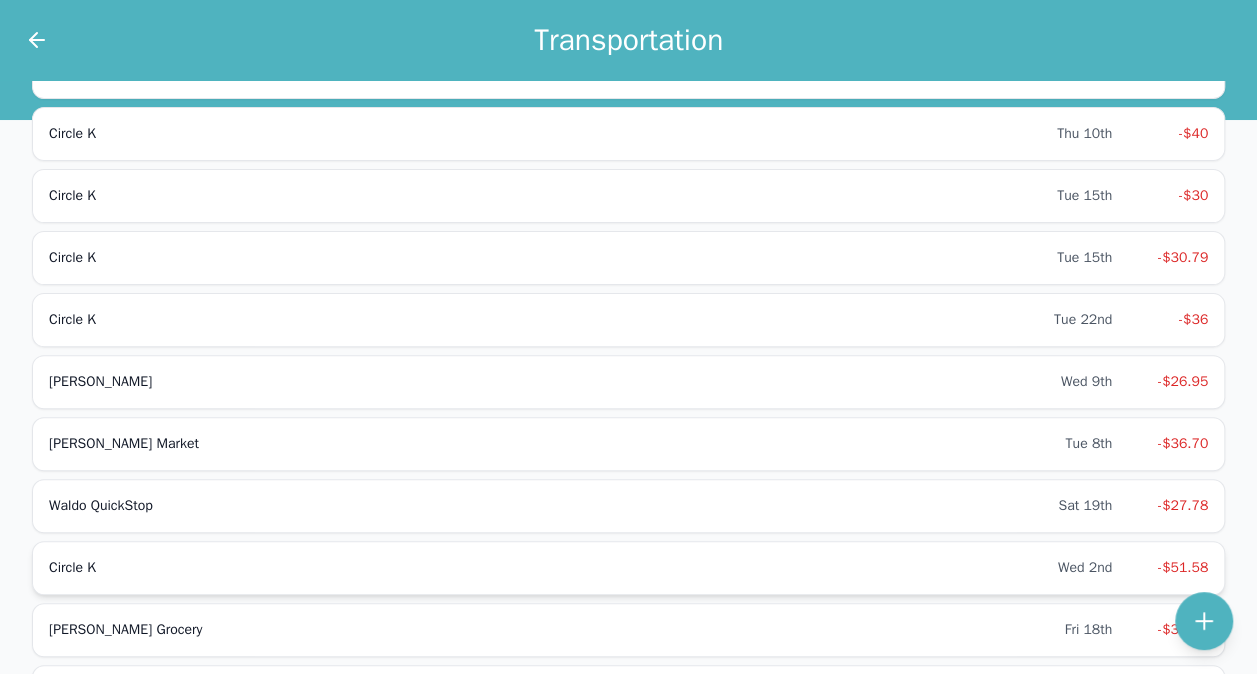 scroll, scrollTop: 0, scrollLeft: 0, axis: both 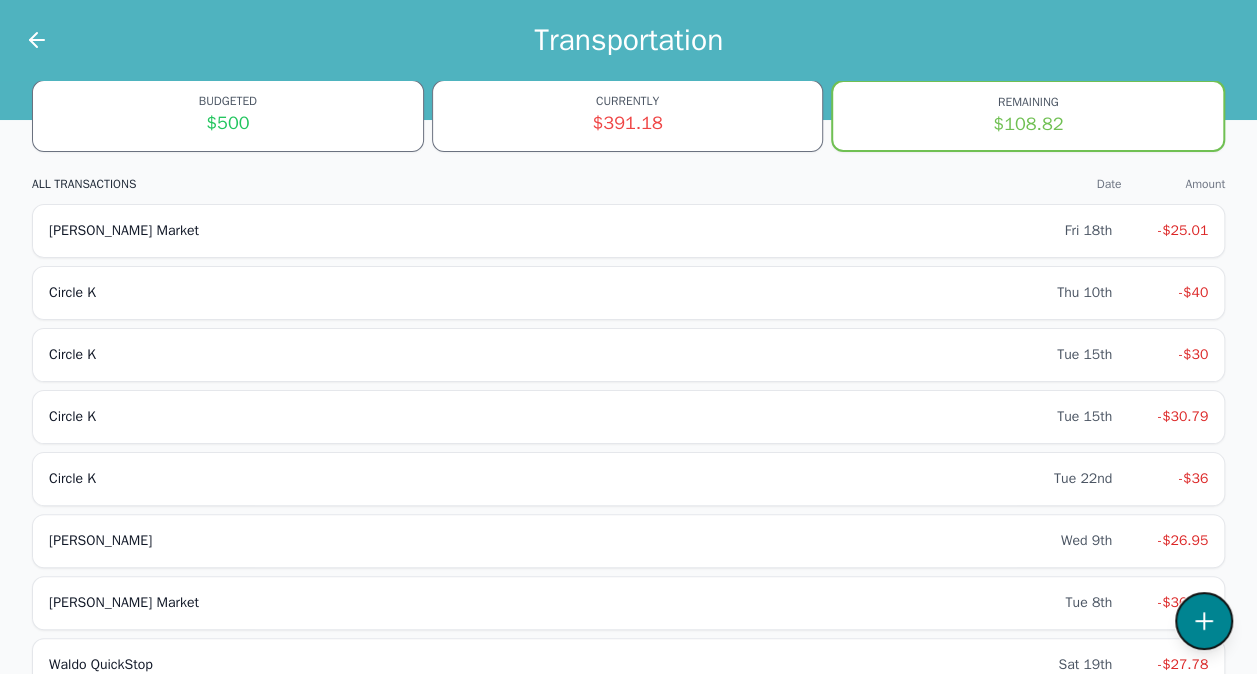 click at bounding box center (1204, 621) 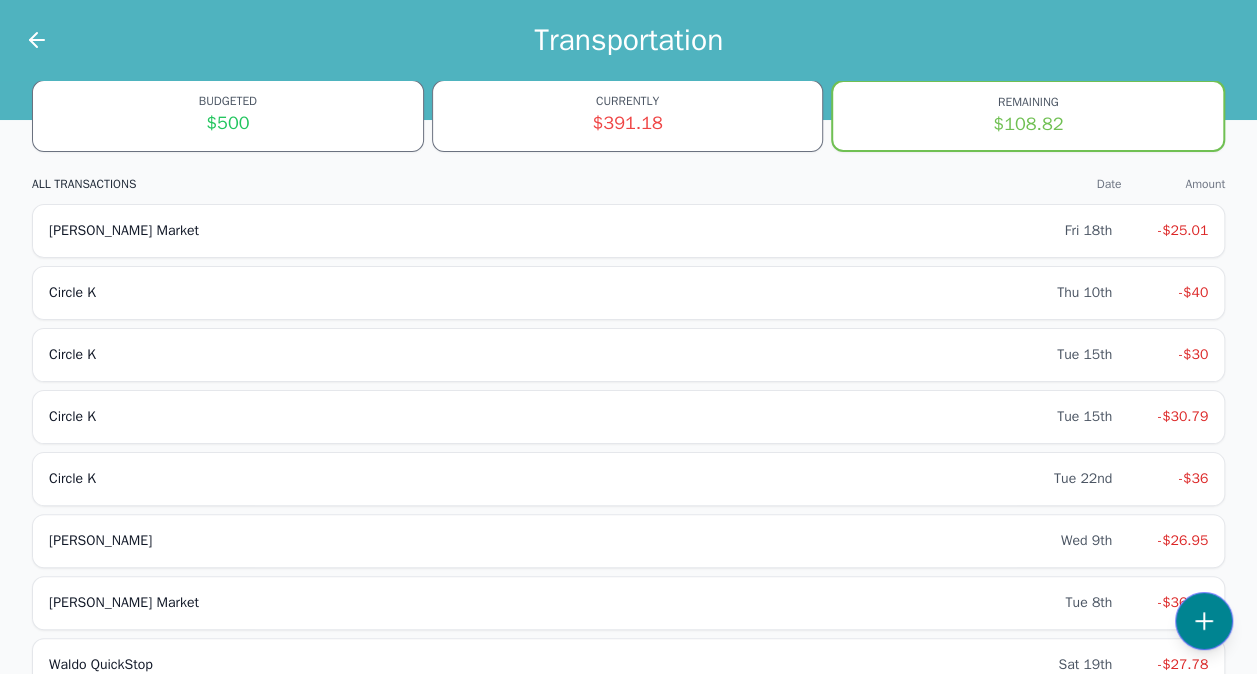 select on "transportation" 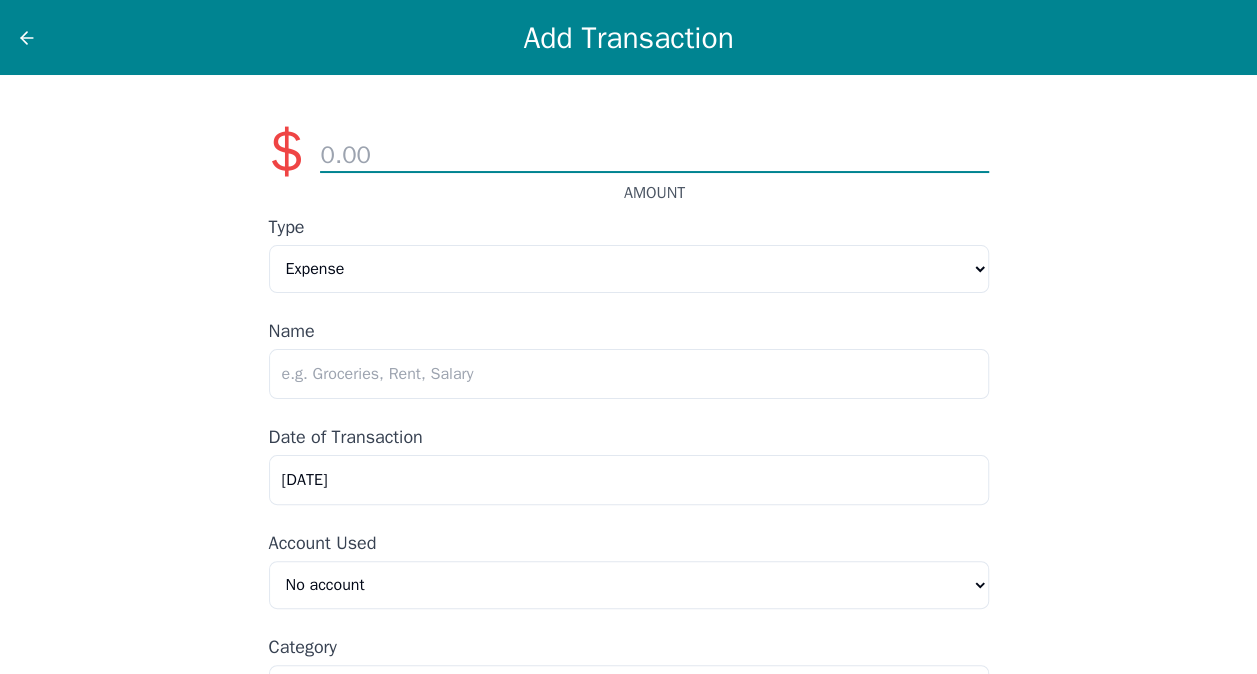 click at bounding box center [654, 156] 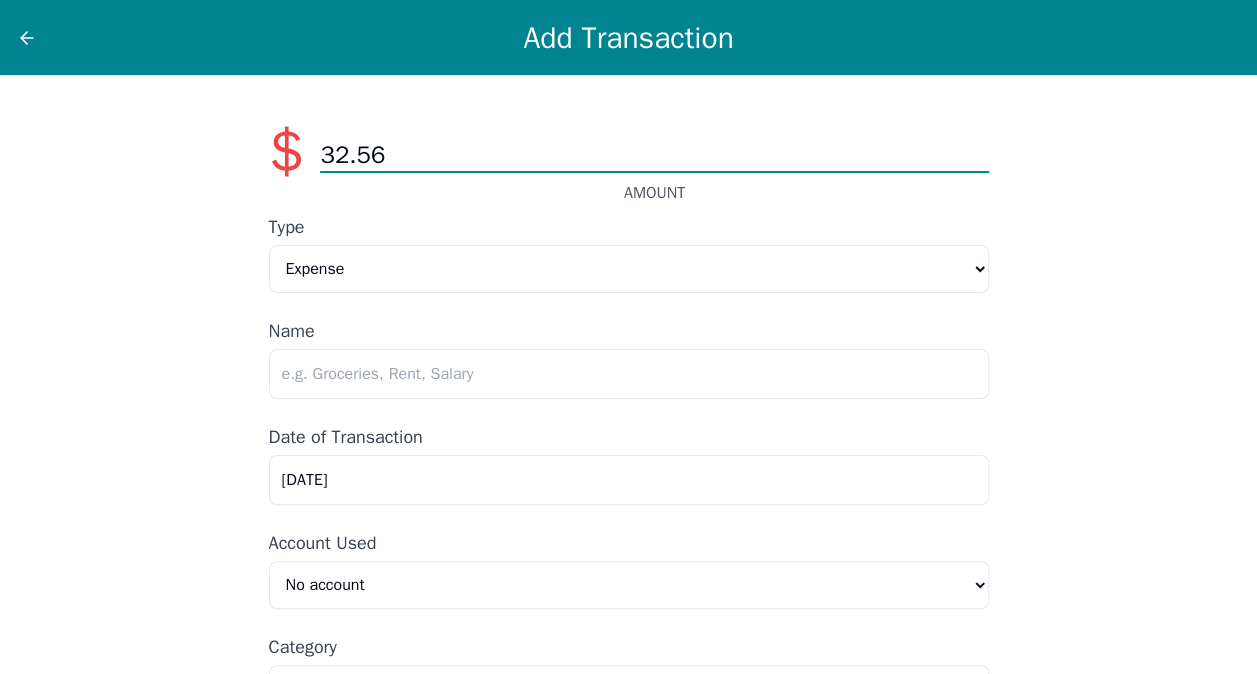 type on "32.56" 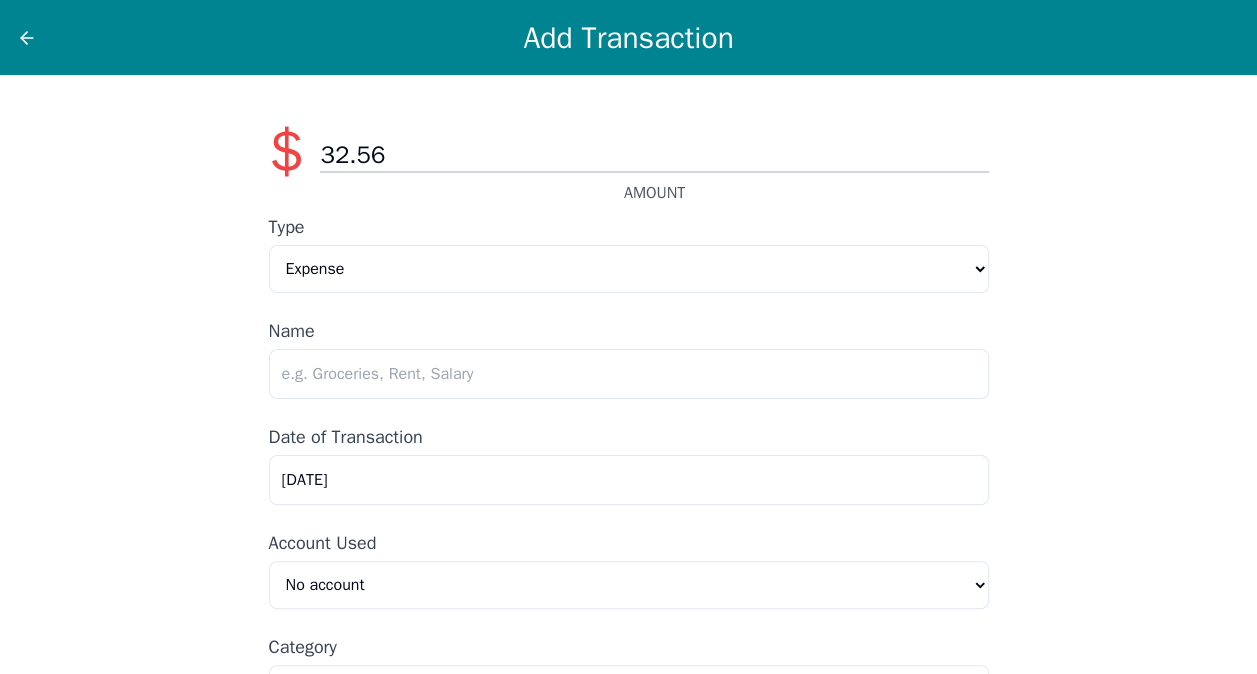 click on "$ 32.56 AMOUNT Type Expense Income Name Date of Transaction [DATE] Account Used No account Upstart   (Manual) Alliant   (Manual) Nelnet   (Manual) Barclays   (Manual) American Express   (Manual) Kia   (Manual) Jeep   (Manual) Shop Loan   (Manual) Category Home & Utilities Transportation Personal & Family Care Health Insurance Groceries Restaurants & Dining Shopping & Entertainment Travel Education Debt Payments Finance Charges Gifts & Charity Income Not Categorized Cancel Create" at bounding box center (629, 447) 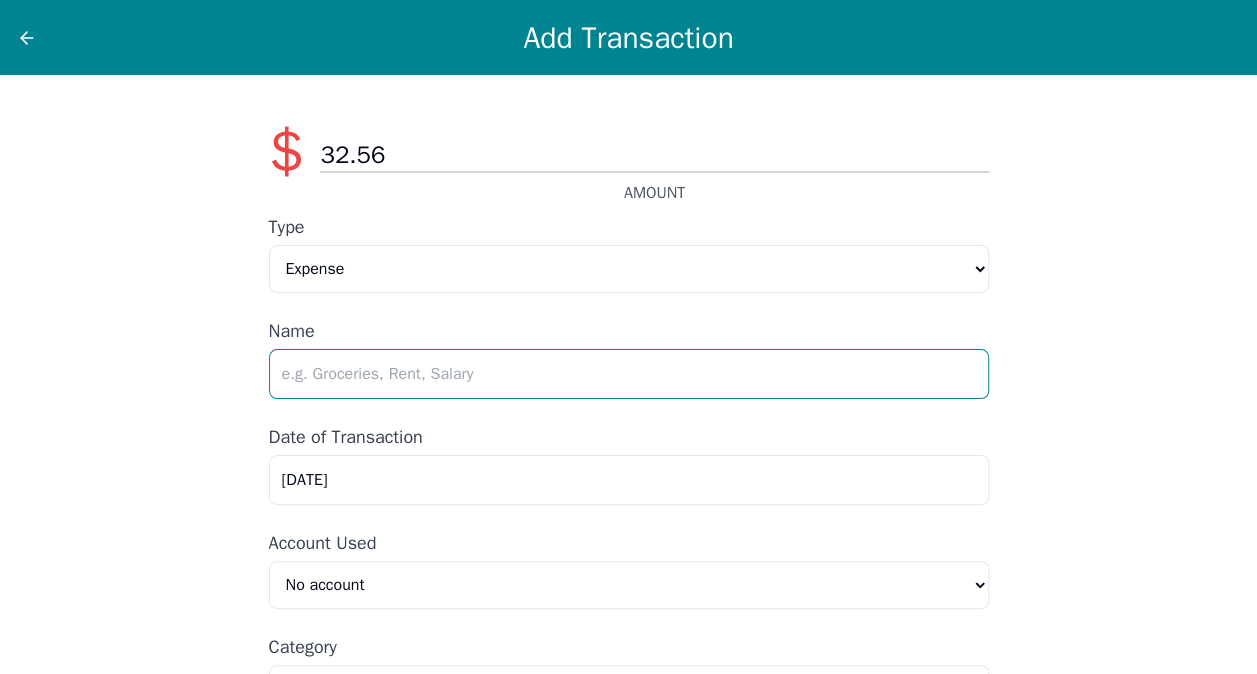 click at bounding box center [629, 374] 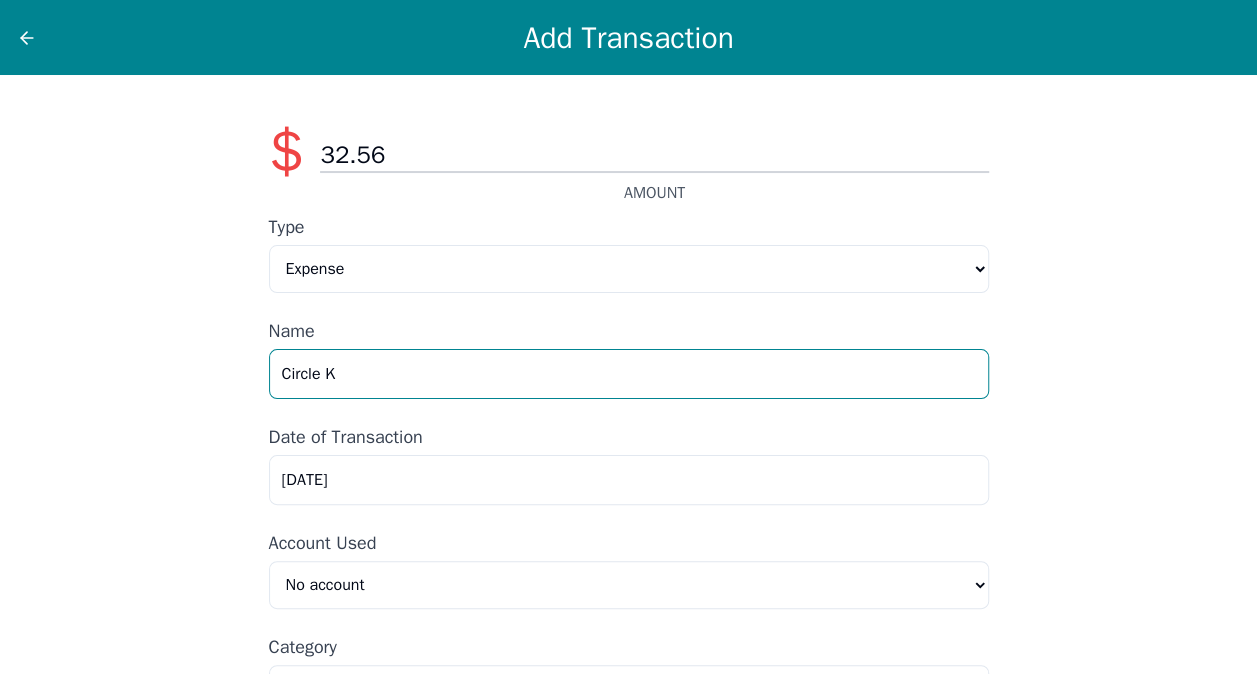 type on "Circle K" 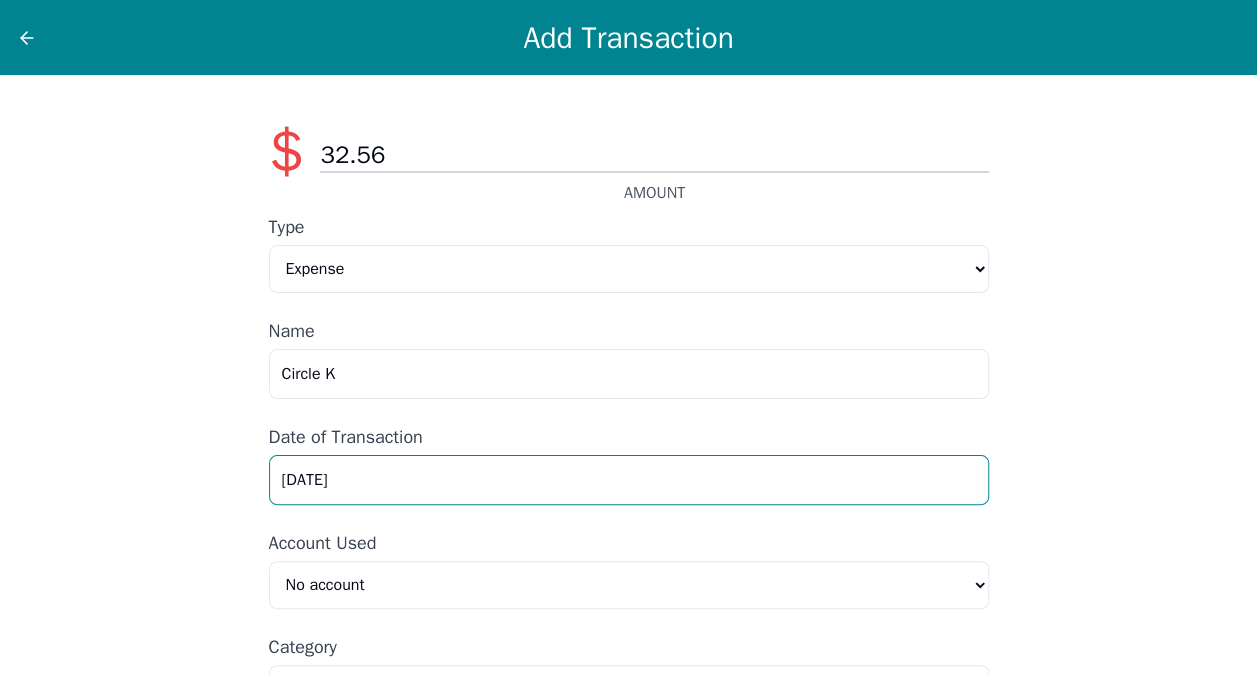 drag, startPoint x: 377, startPoint y: 492, endPoint x: 97, endPoint y: 497, distance: 280.04465 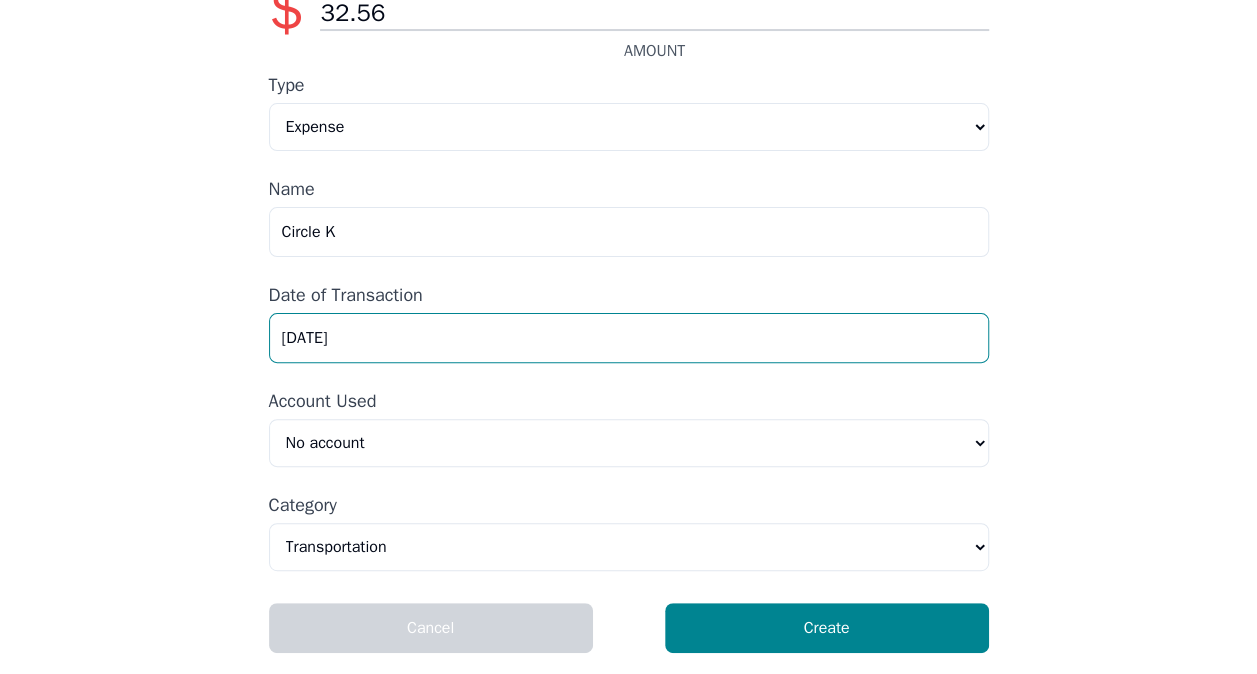 scroll, scrollTop: 143, scrollLeft: 0, axis: vertical 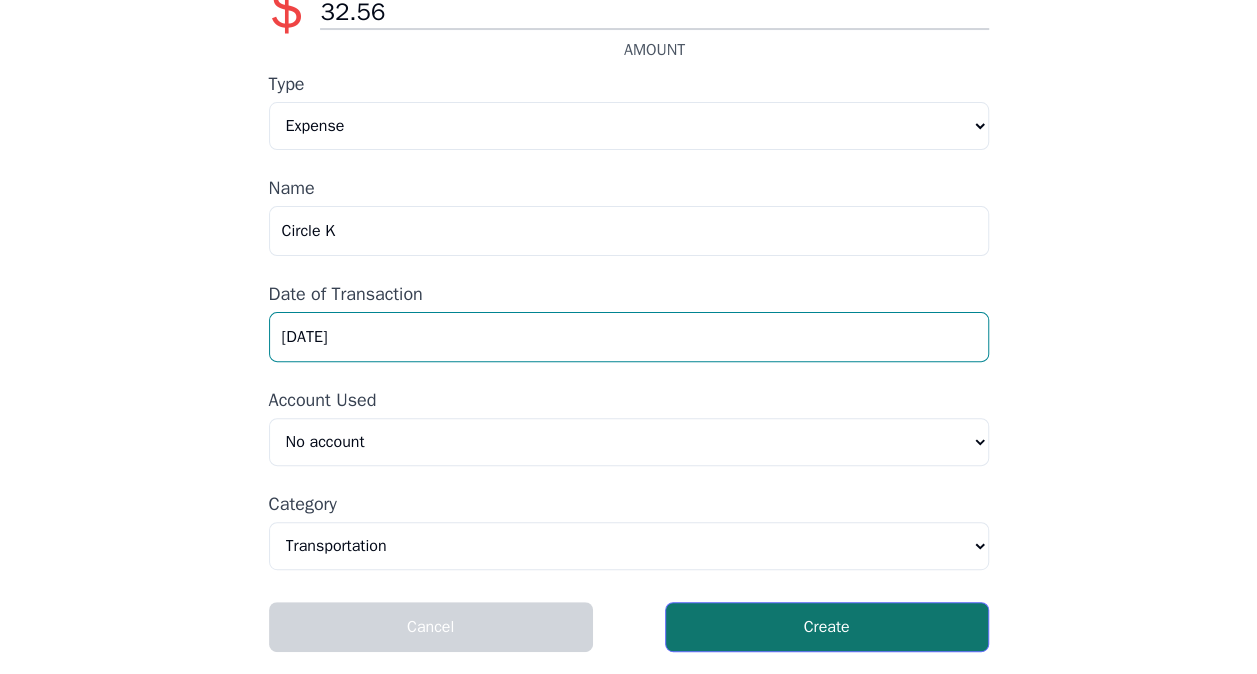 type on "[DATE]" 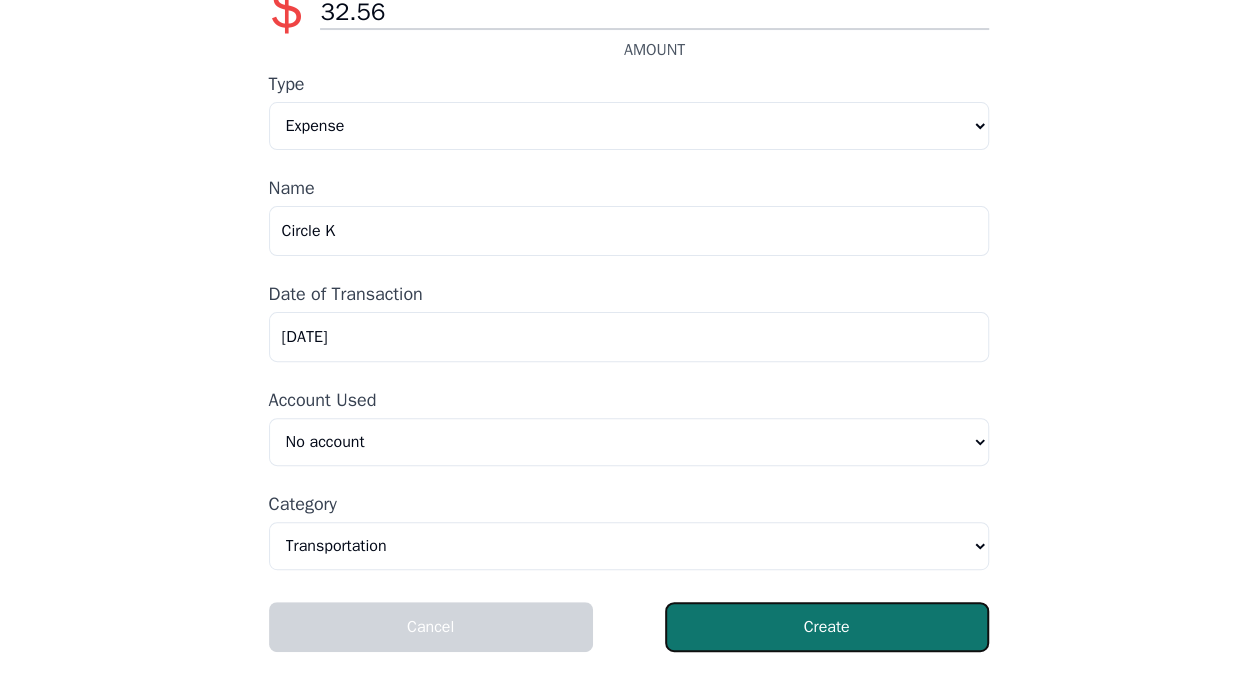 click on "Create" at bounding box center [827, 627] 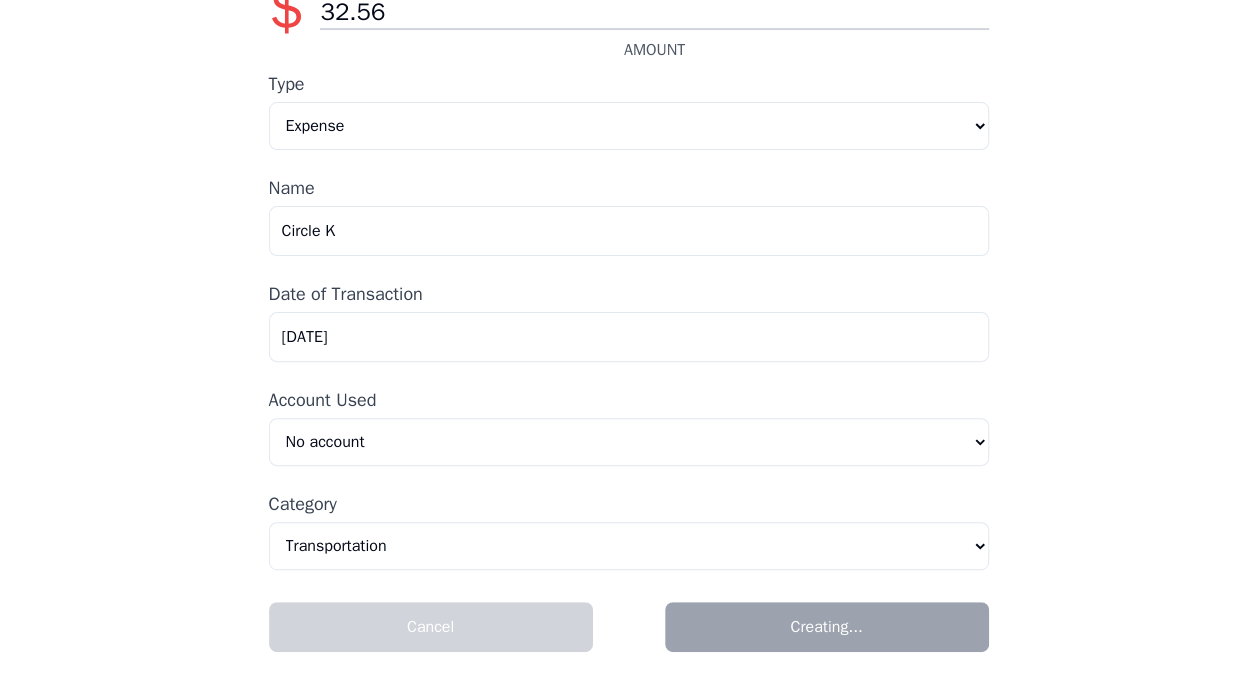 scroll, scrollTop: 0, scrollLeft: 0, axis: both 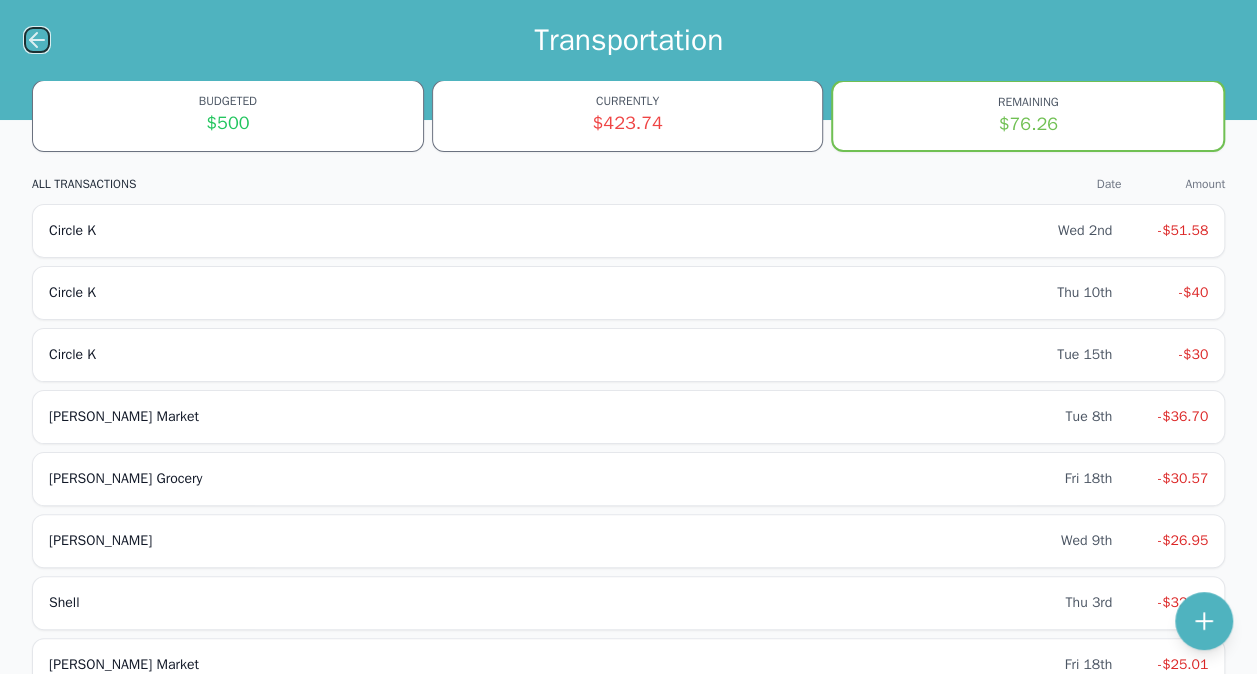 click 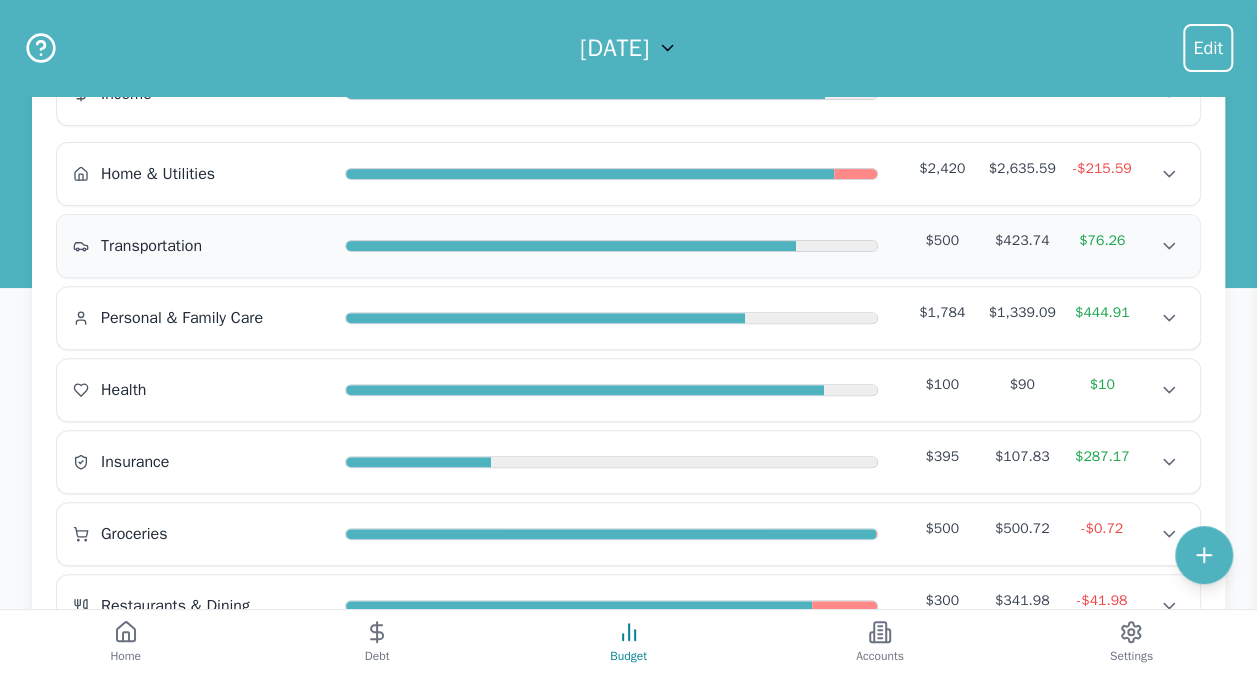 scroll, scrollTop: 200, scrollLeft: 0, axis: vertical 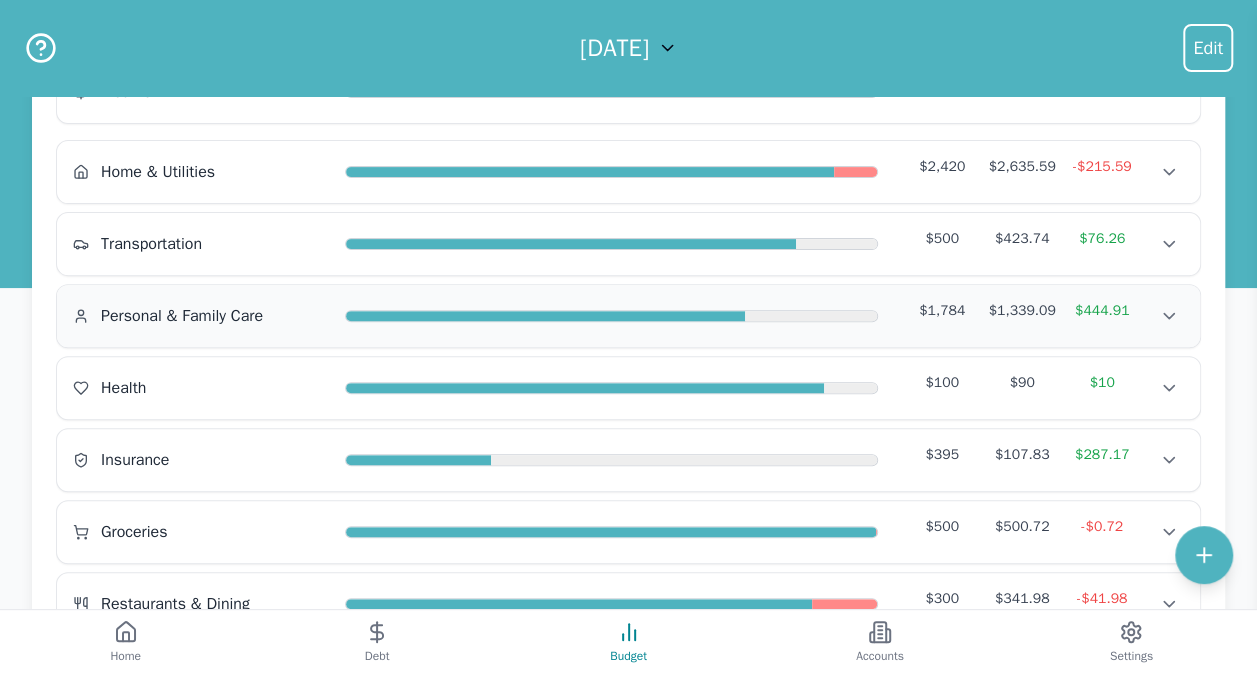 click on "Personal & Family Care" at bounding box center [182, 316] 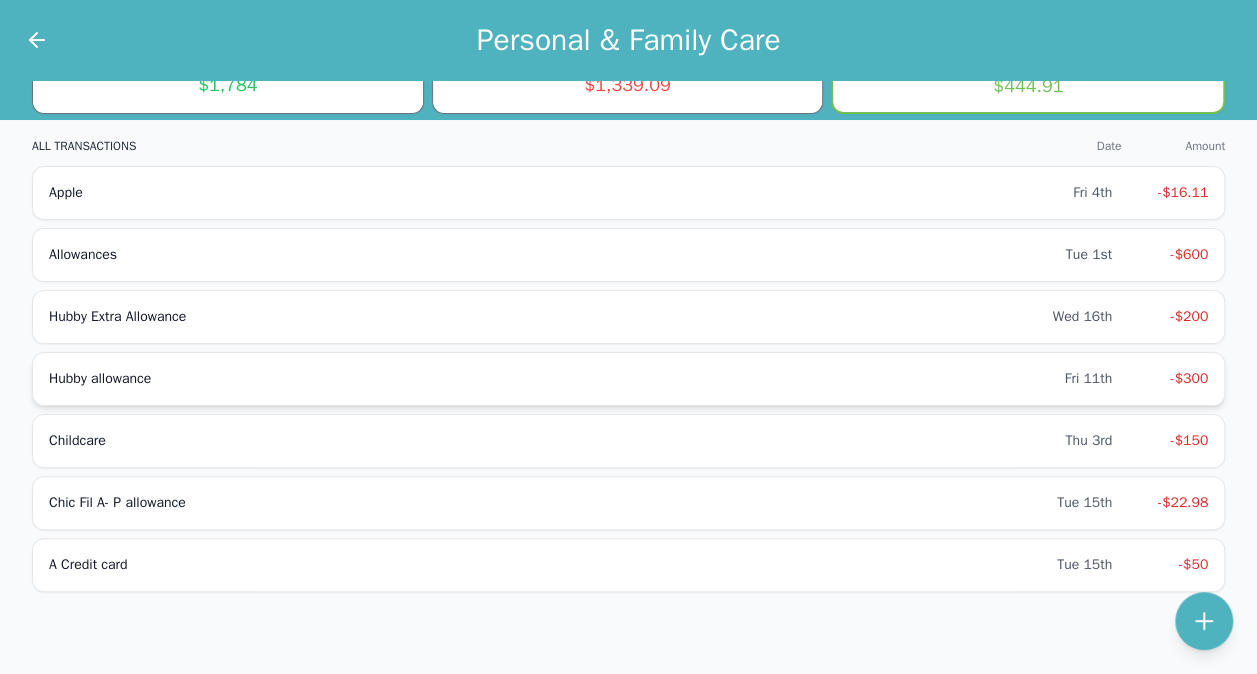 scroll, scrollTop: 55, scrollLeft: 0, axis: vertical 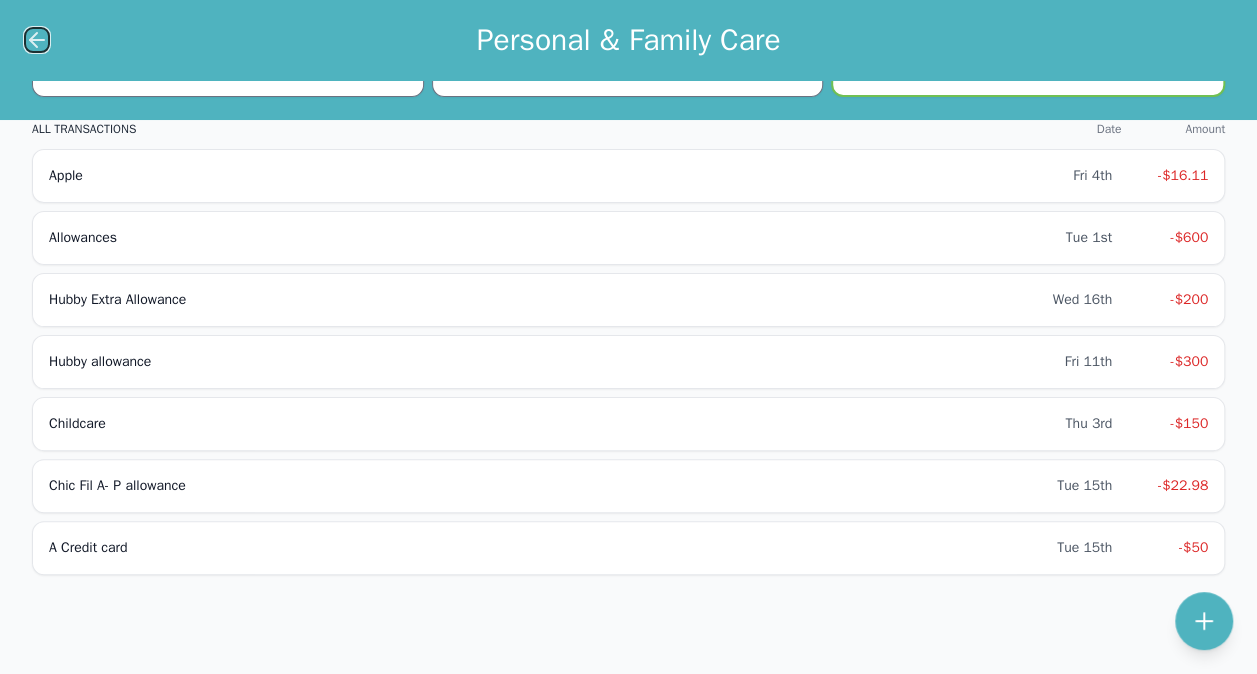 click 